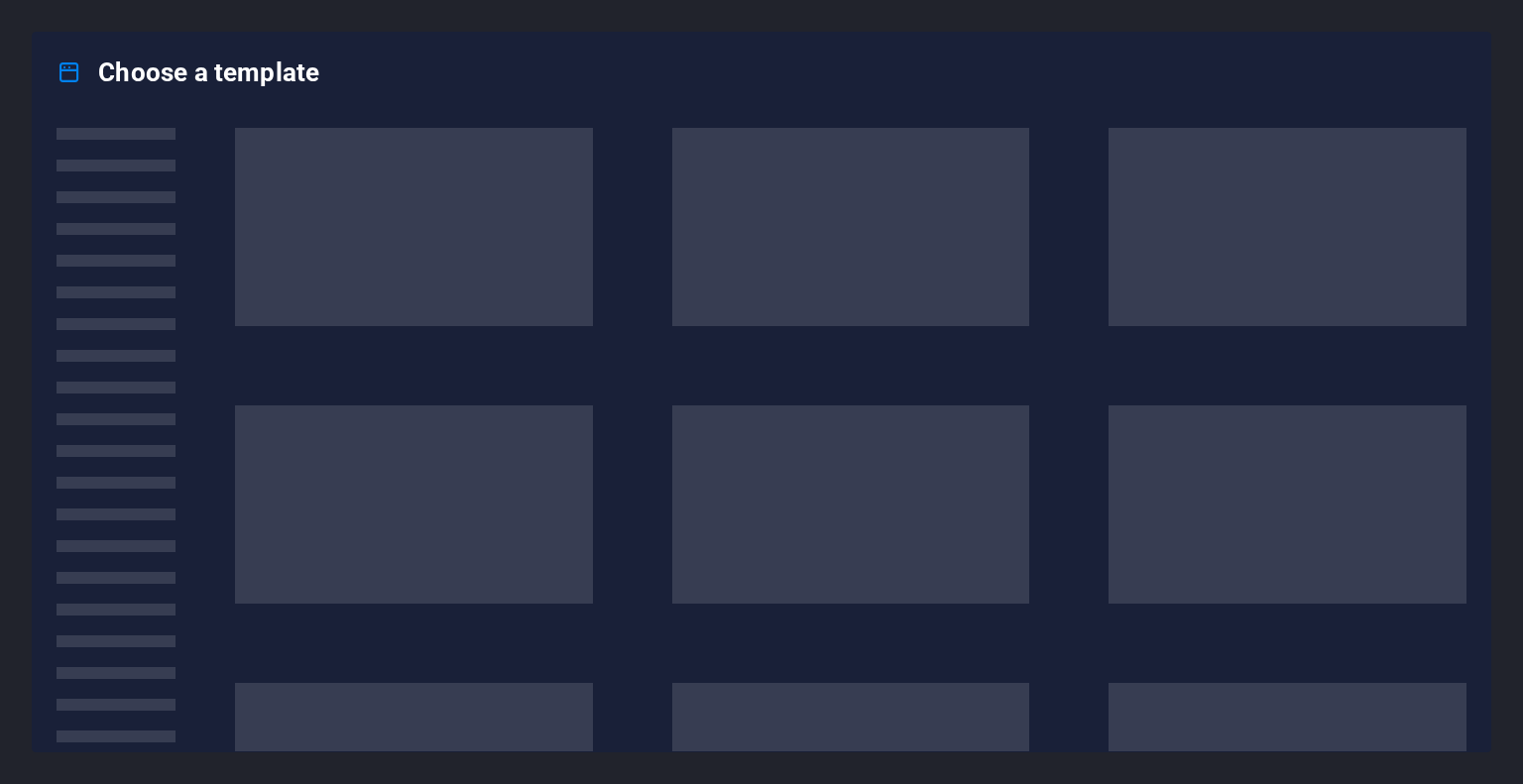 scroll, scrollTop: 0, scrollLeft: 0, axis: both 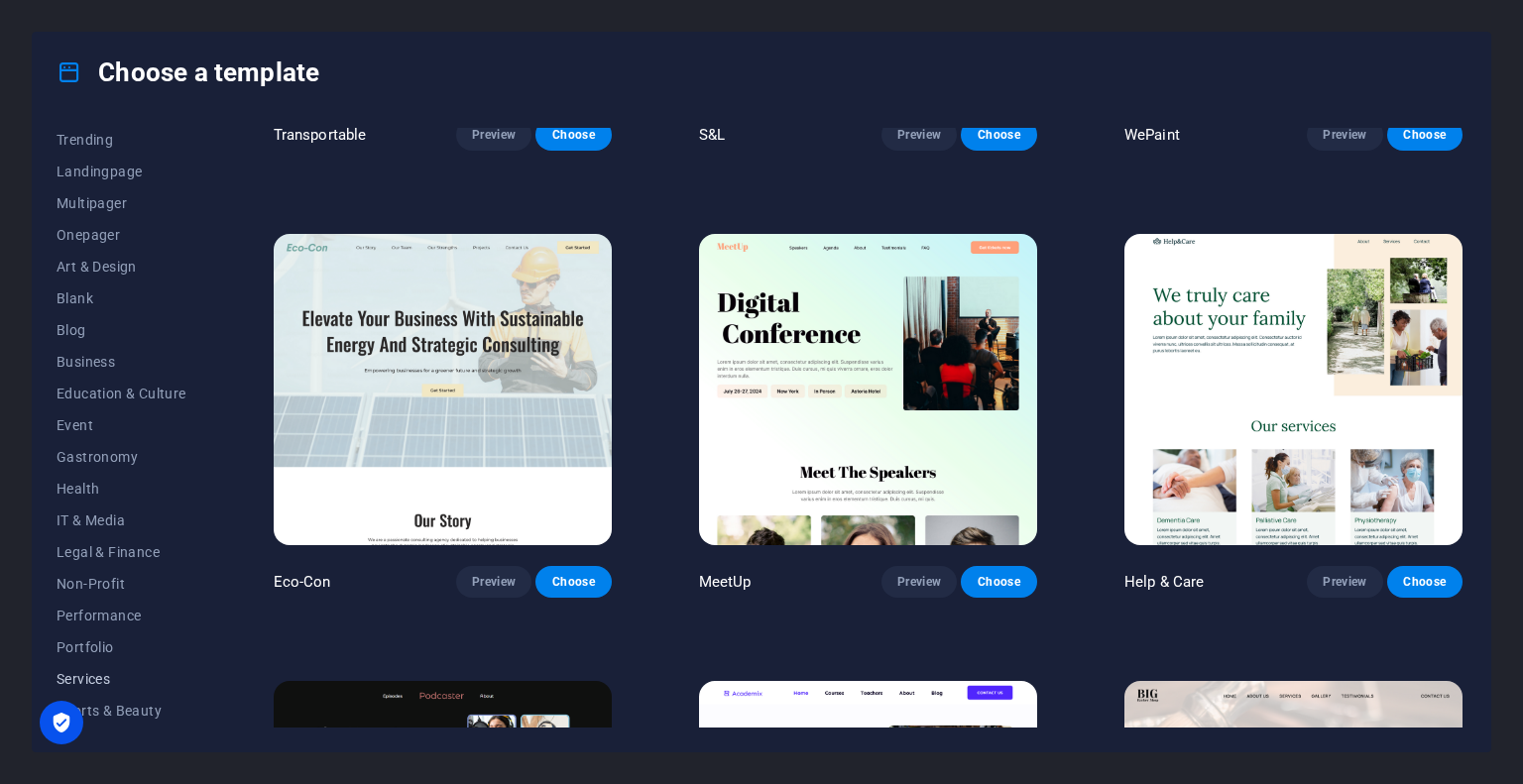 click on "Services" at bounding box center (121, 679) 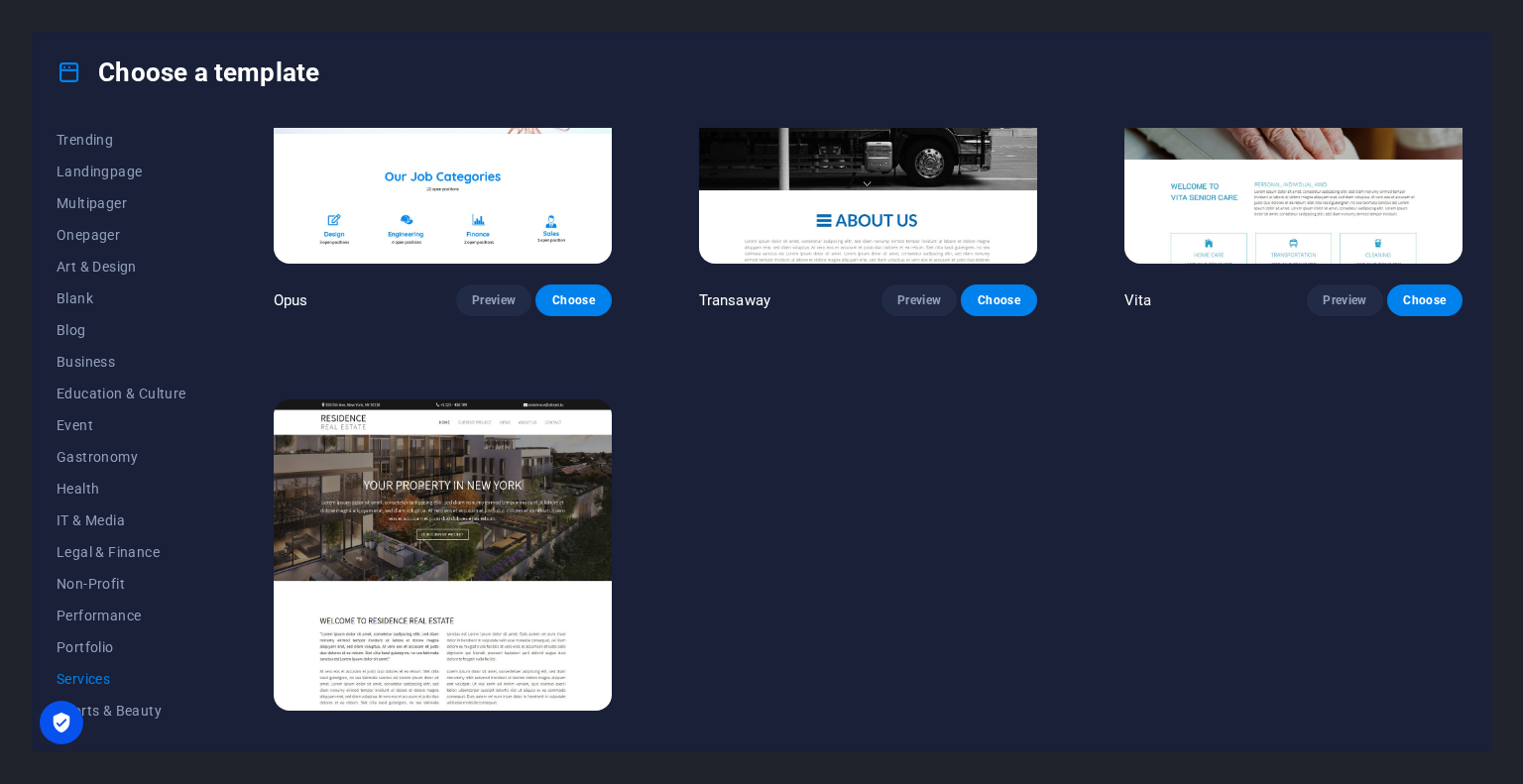 scroll, scrollTop: 2428, scrollLeft: 0, axis: vertical 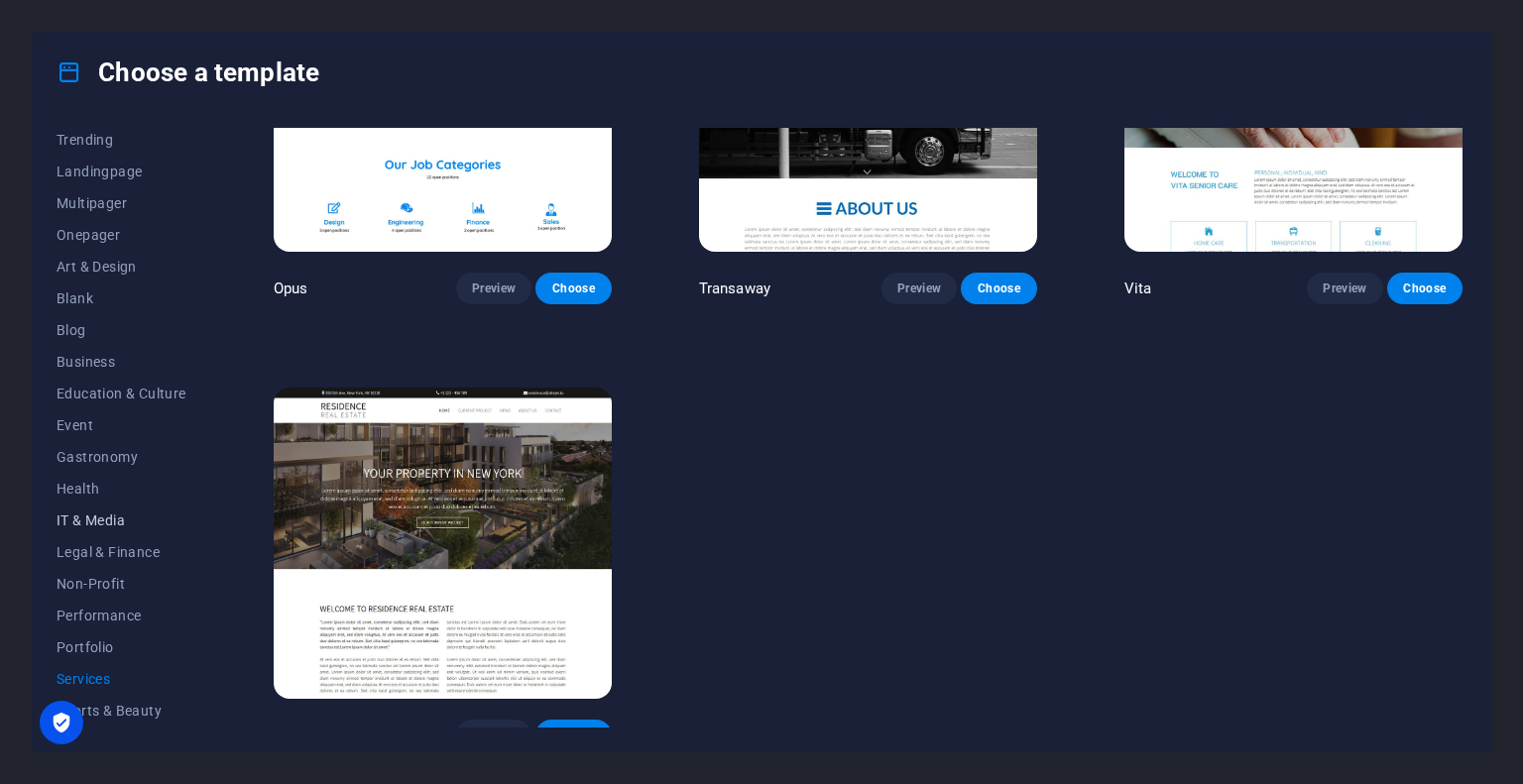 click on "IT & Media" at bounding box center (121, 520) 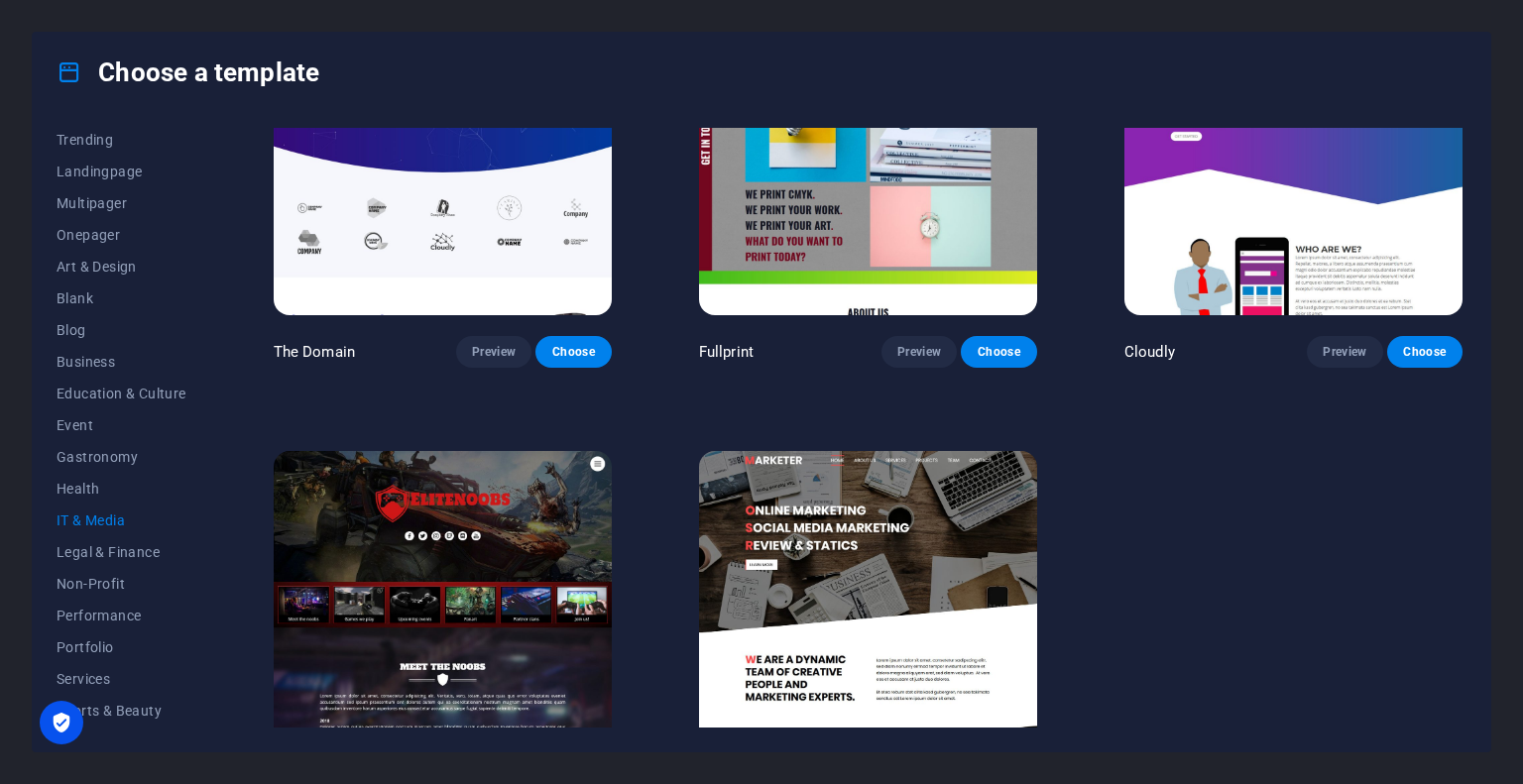 scroll, scrollTop: 892, scrollLeft: 0, axis: vertical 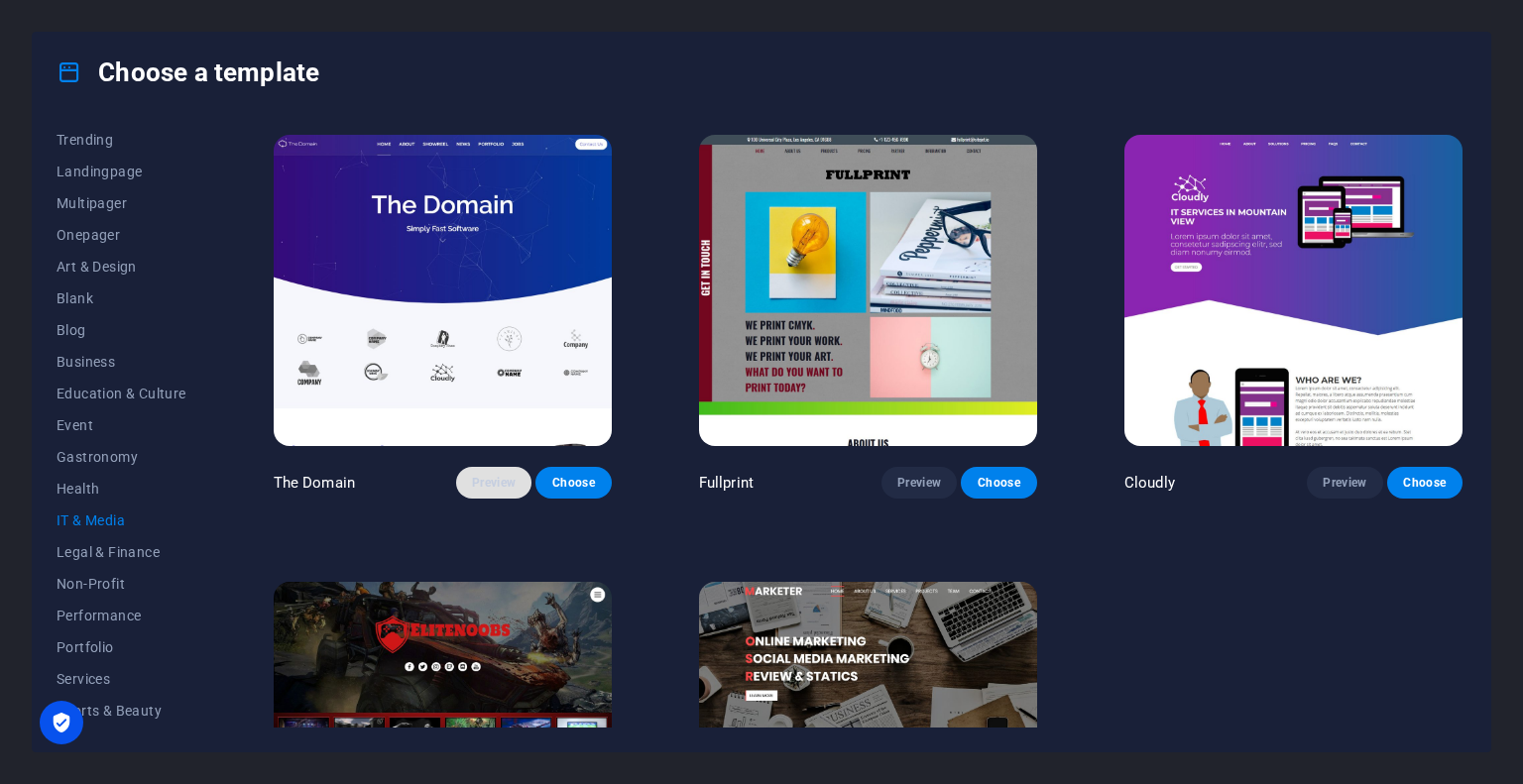 click on "Preview" at bounding box center (494, 483) 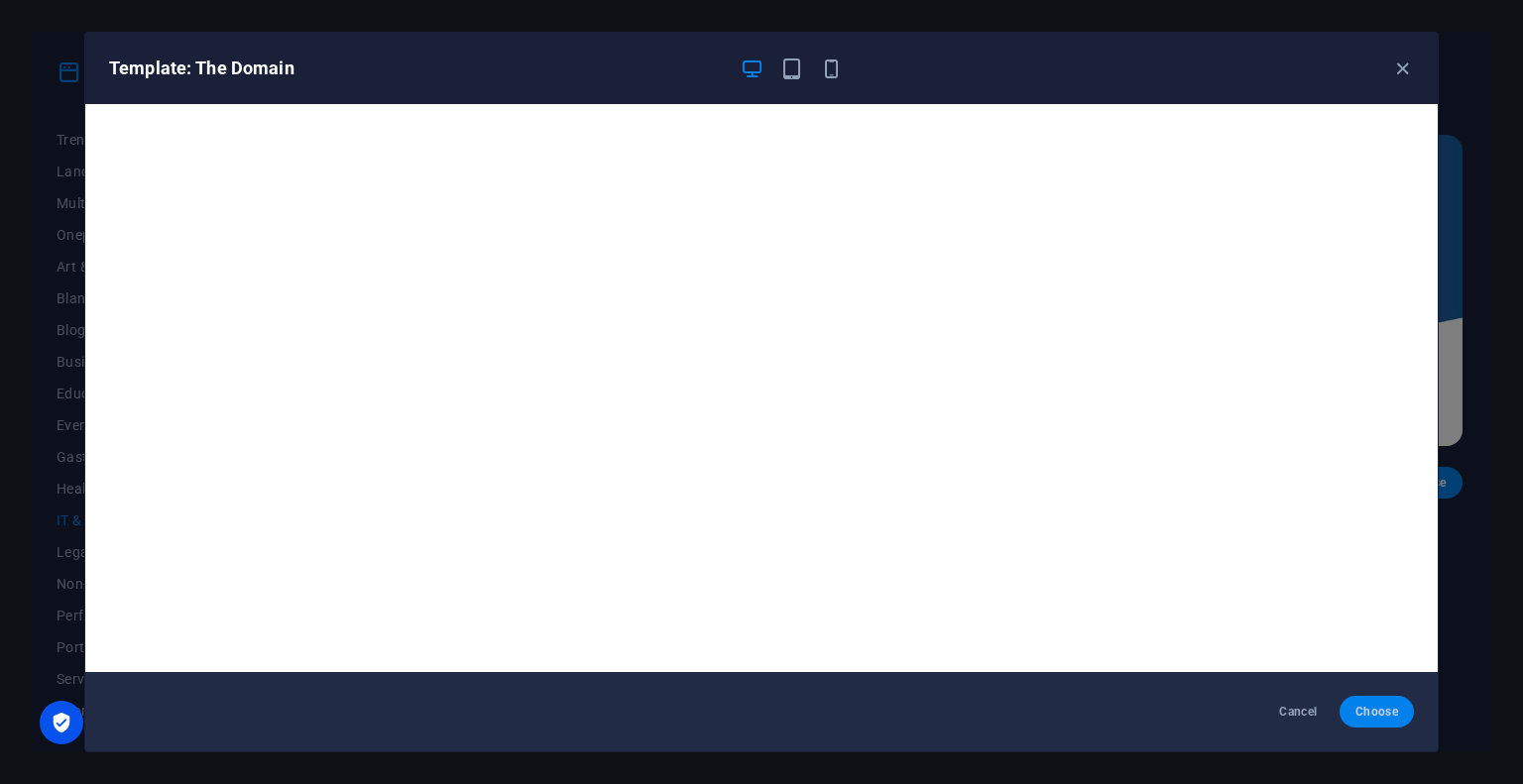 click on "Choose" at bounding box center (1376, 712) 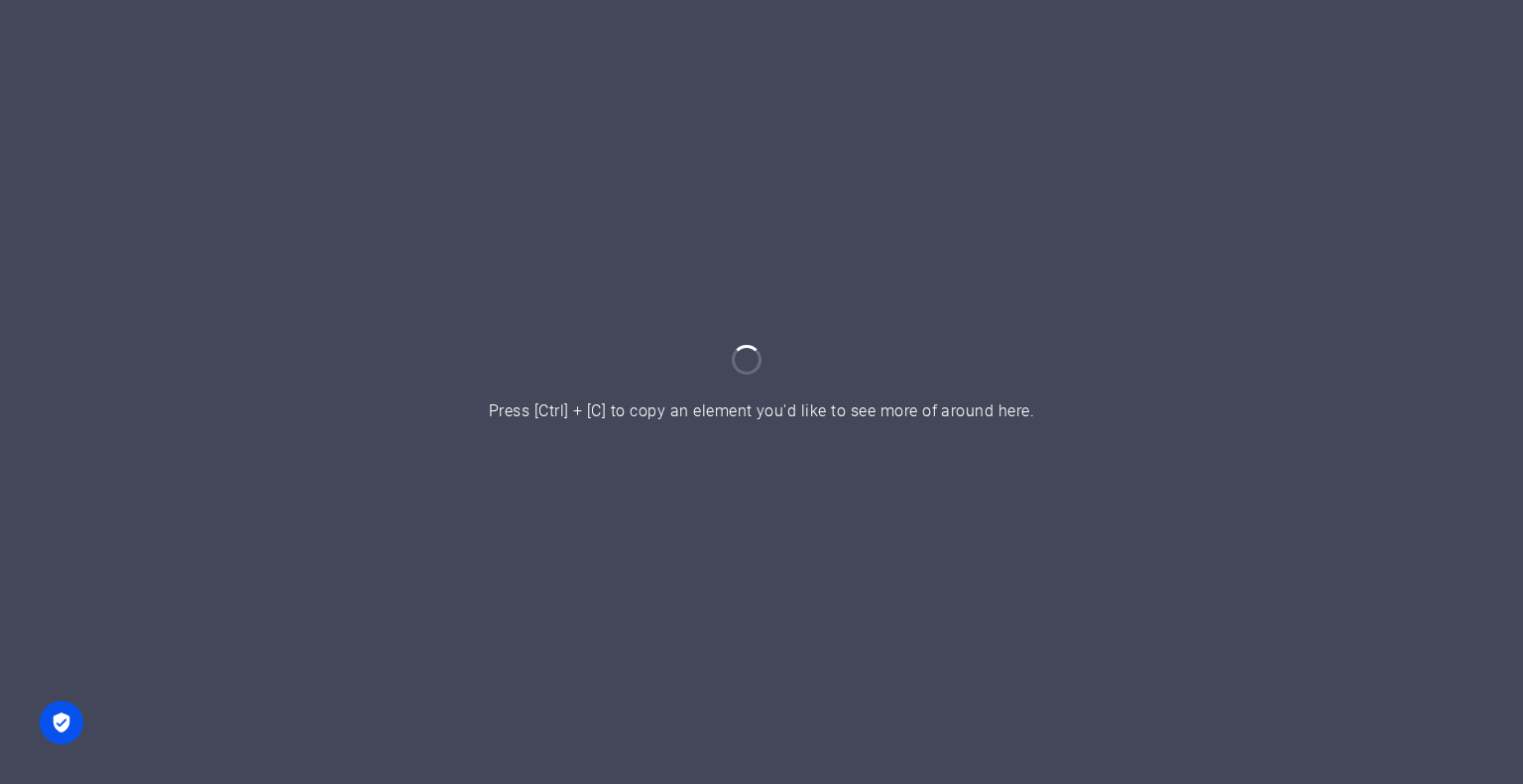 scroll, scrollTop: 0, scrollLeft: 0, axis: both 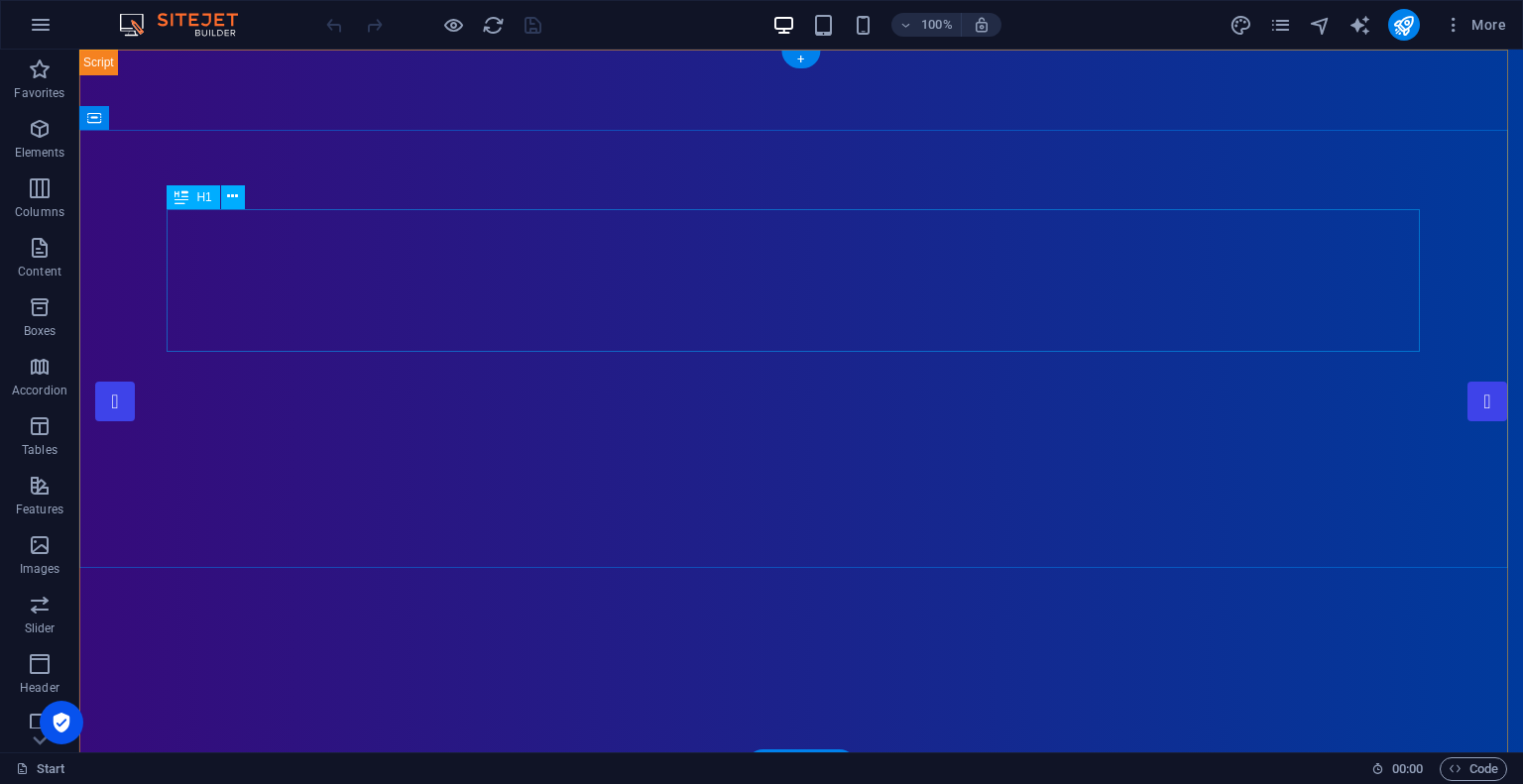 click on "[PERSON_NAME][DOMAIN_NAME]" at bounding box center [801, 1147] 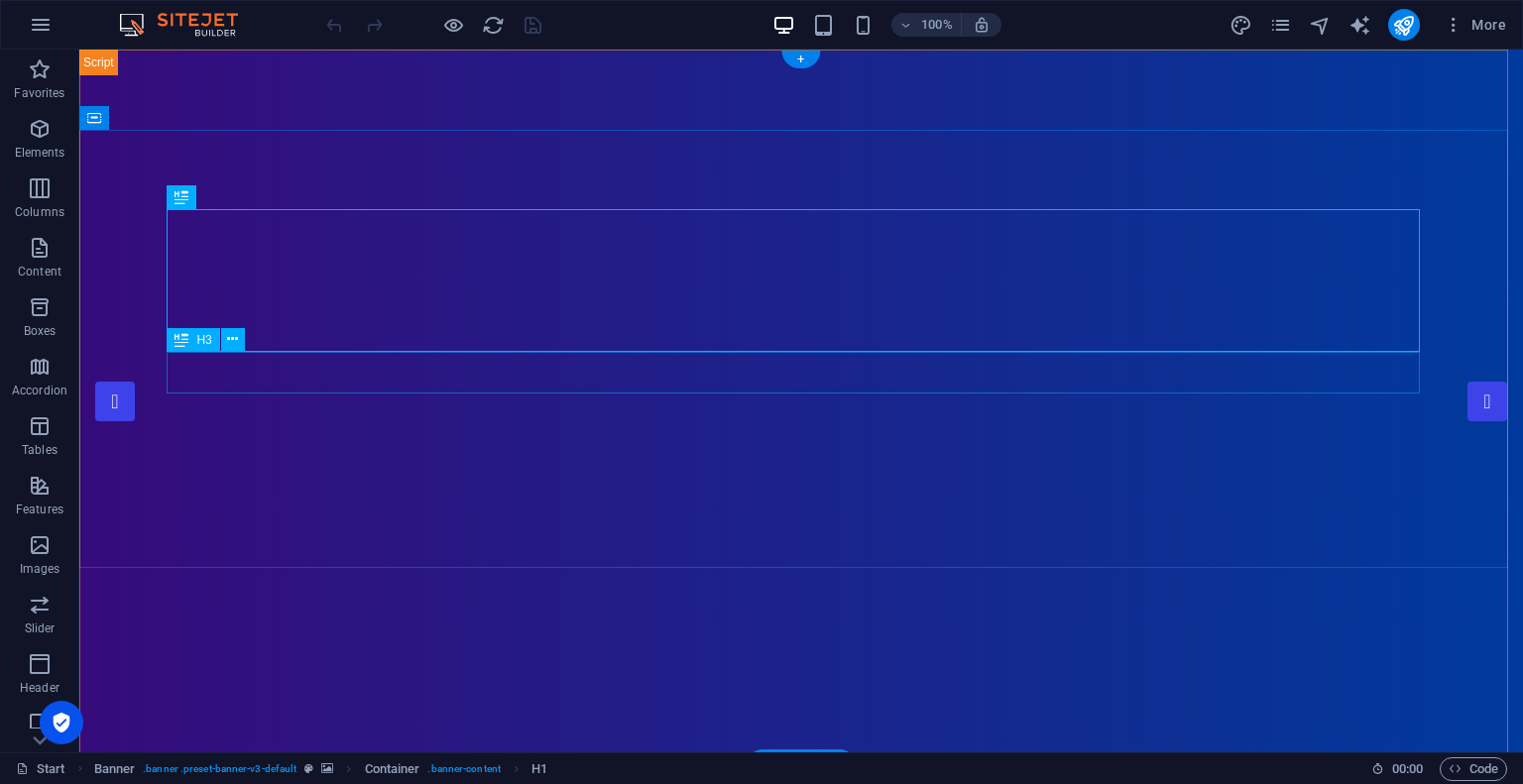click on "Simply Fast Software" at bounding box center [801, 1310] 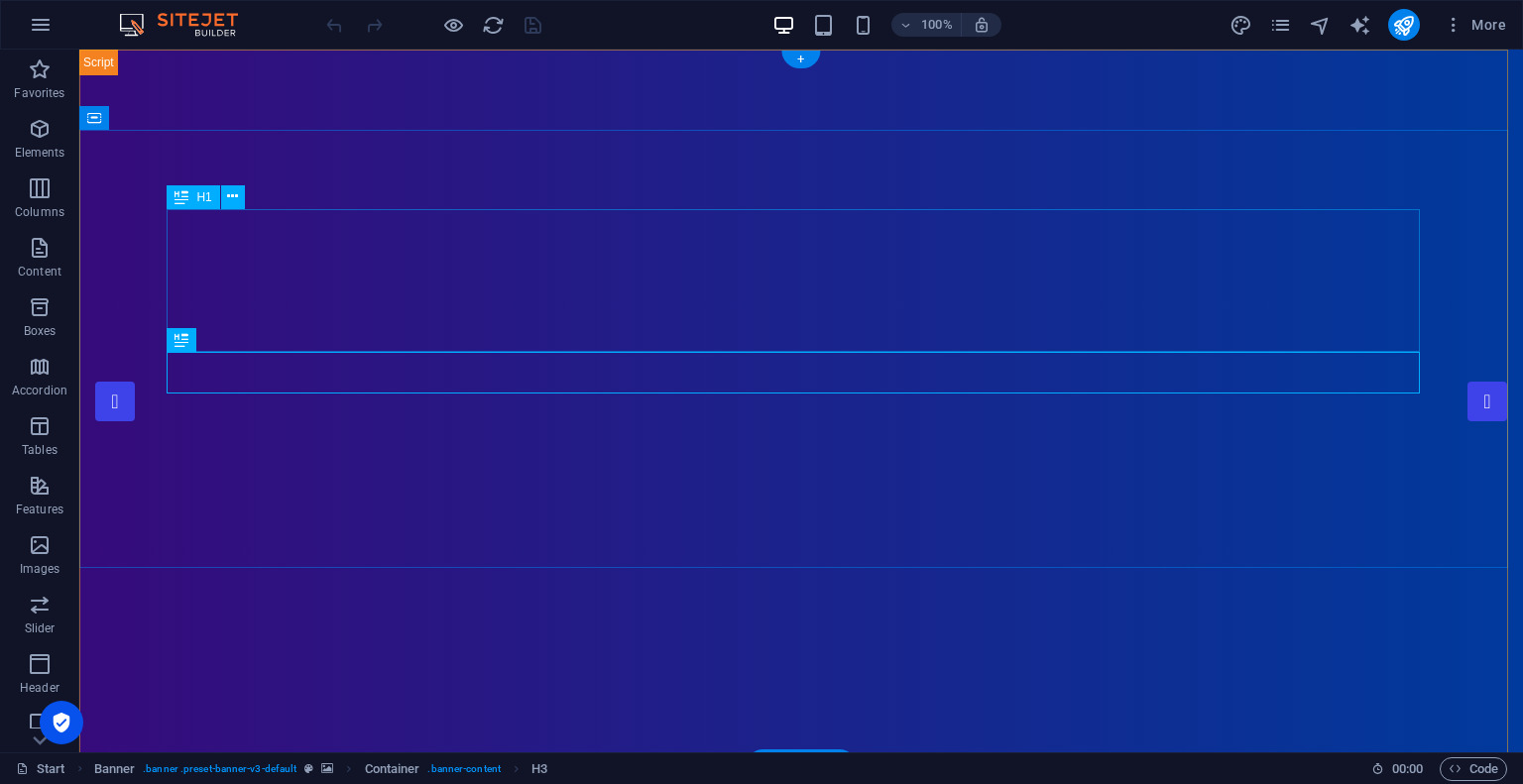 click on "[PERSON_NAME][DOMAIN_NAME]" at bounding box center [801, 1147] 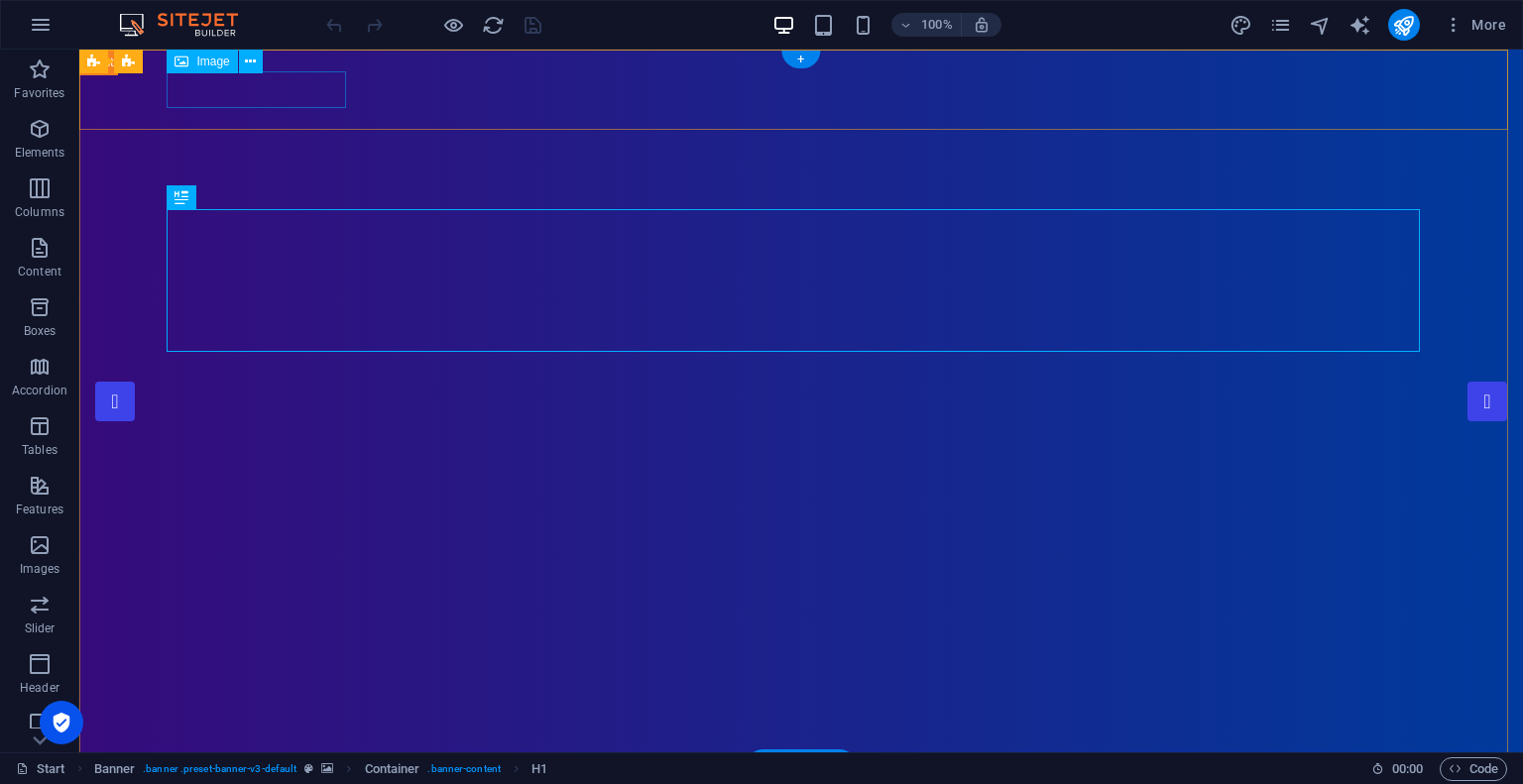 click at bounding box center (801, 784) 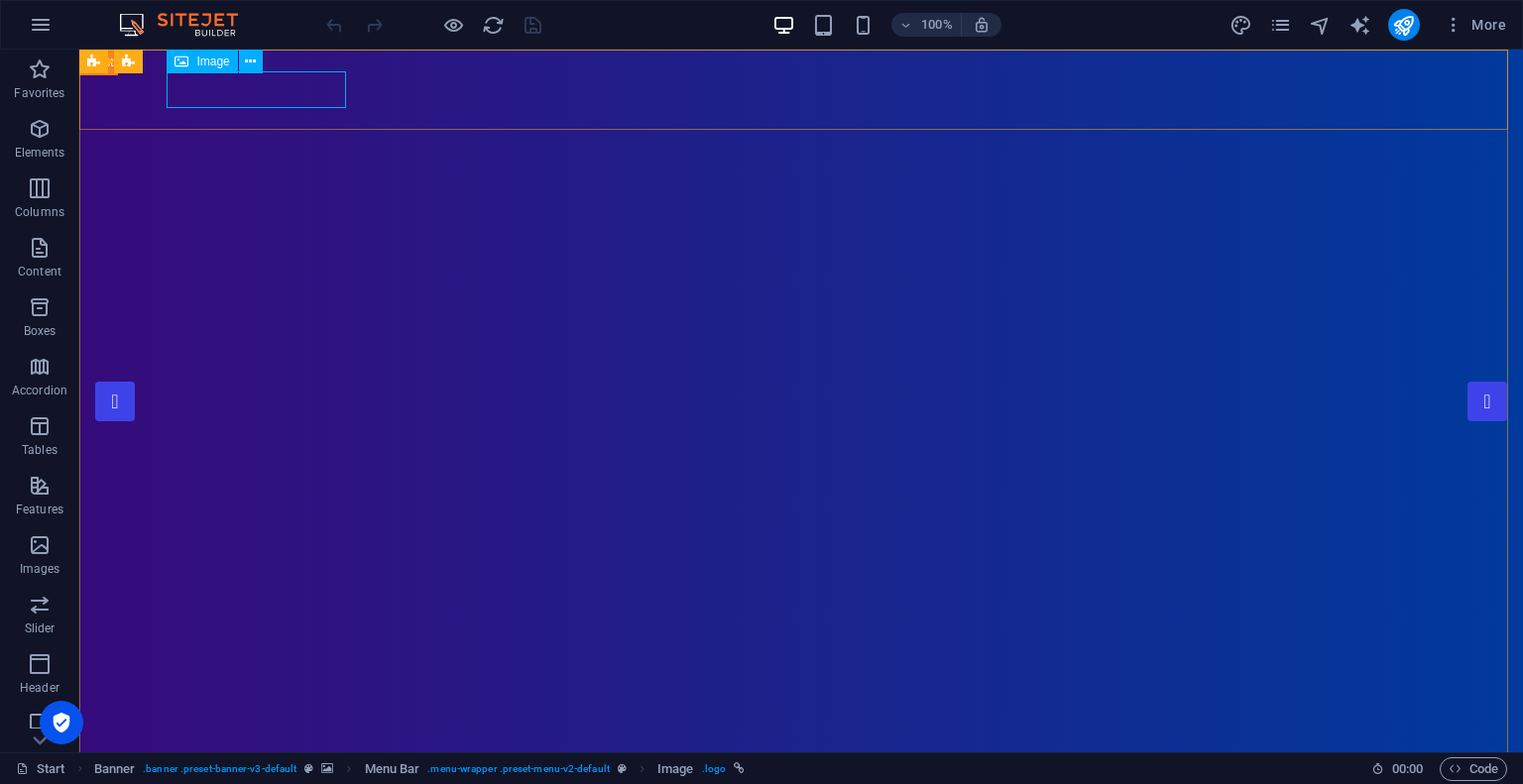 click on "Image" at bounding box center (212, 61) 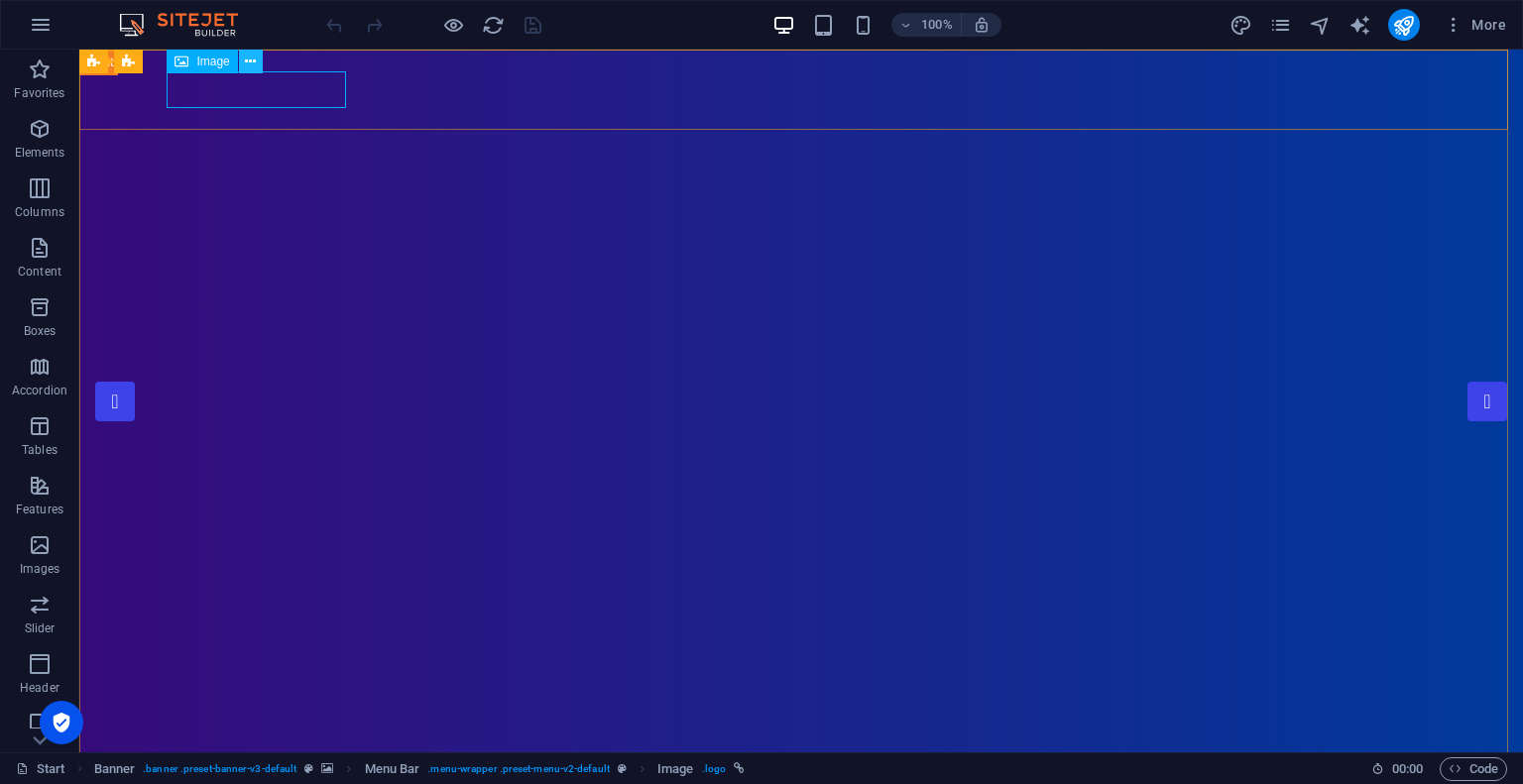 click at bounding box center (250, 61) 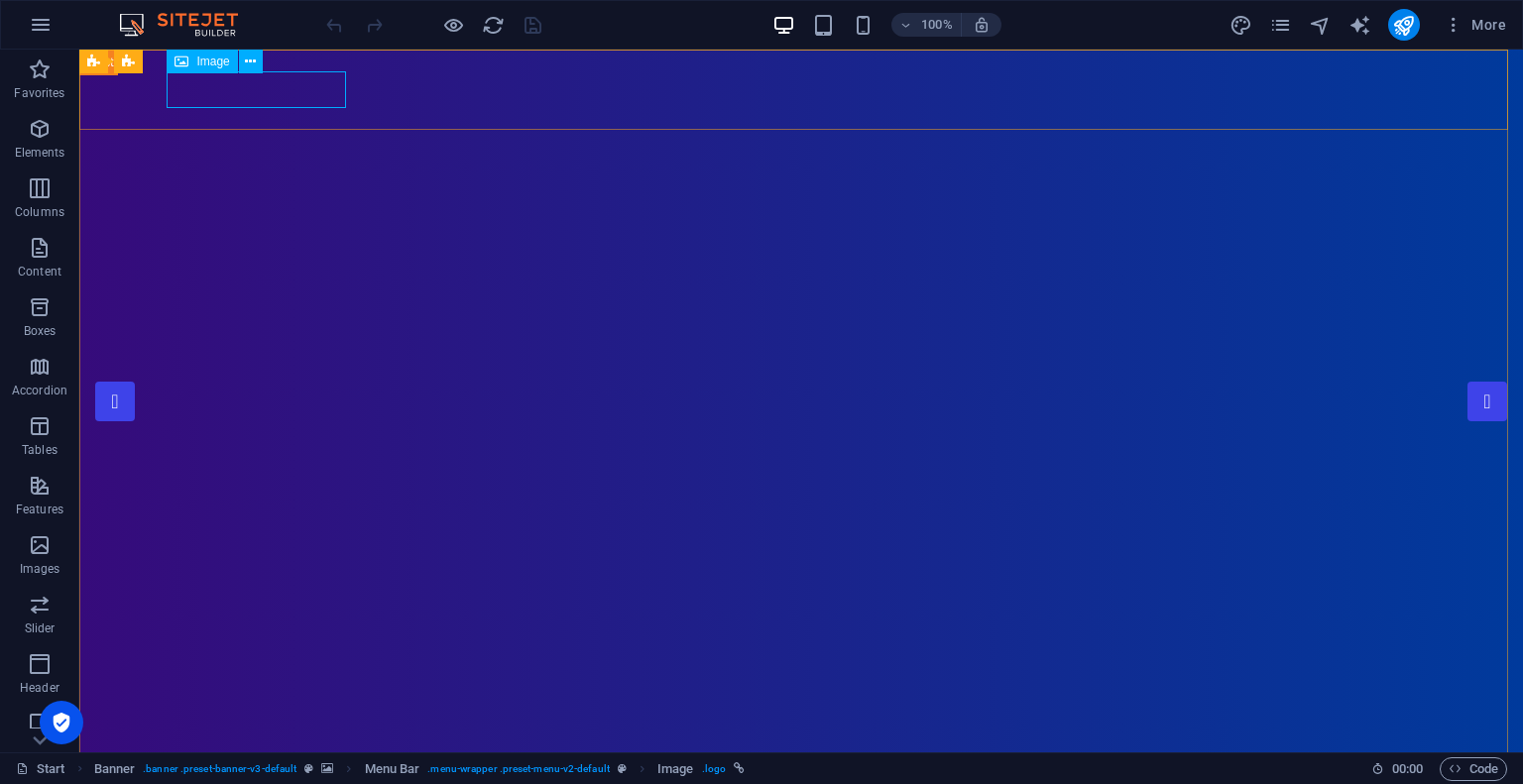 click on "Image" at bounding box center (201, 61) 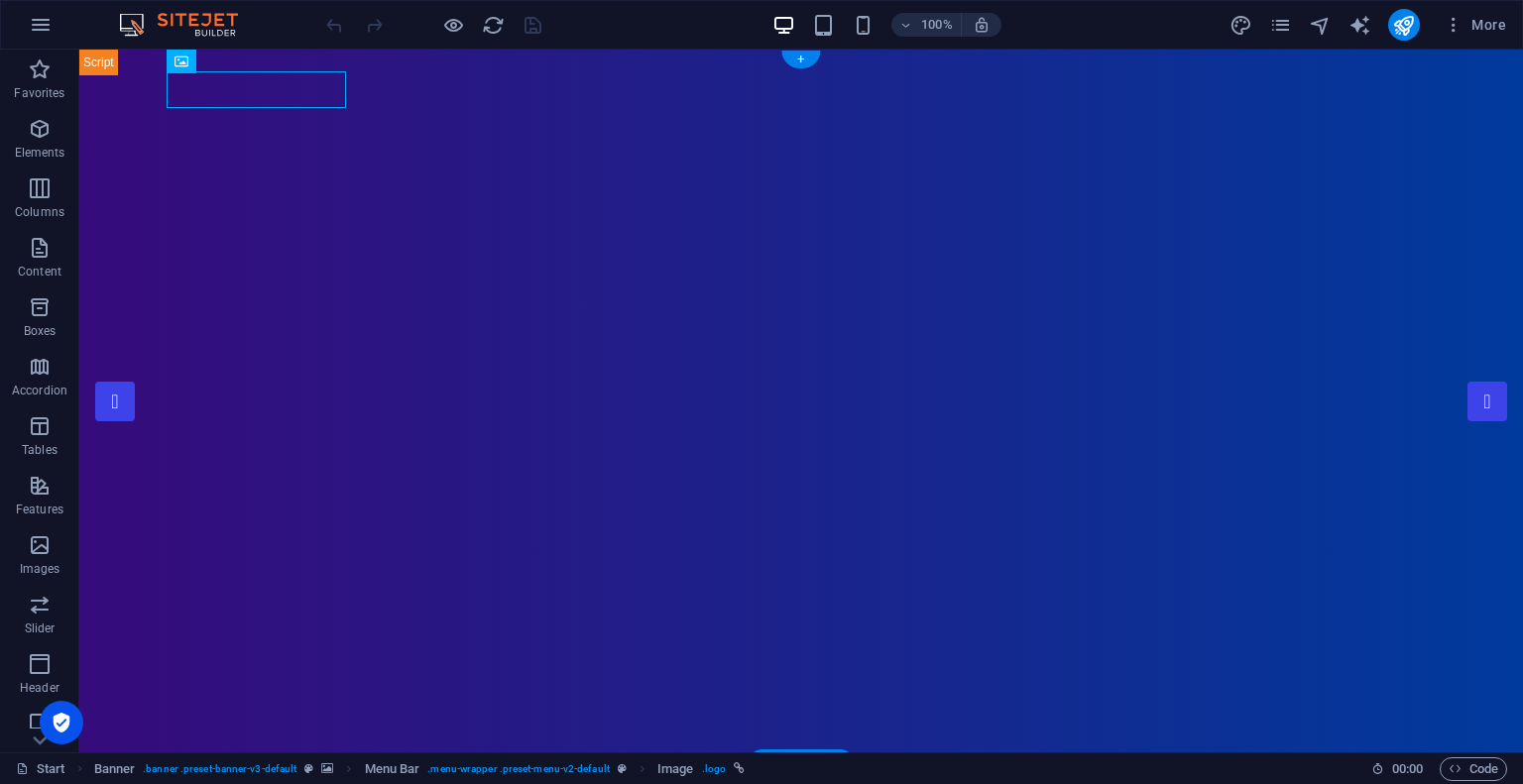 drag, startPoint x: 273, startPoint y: 109, endPoint x: 198, endPoint y: 92, distance: 76.902536 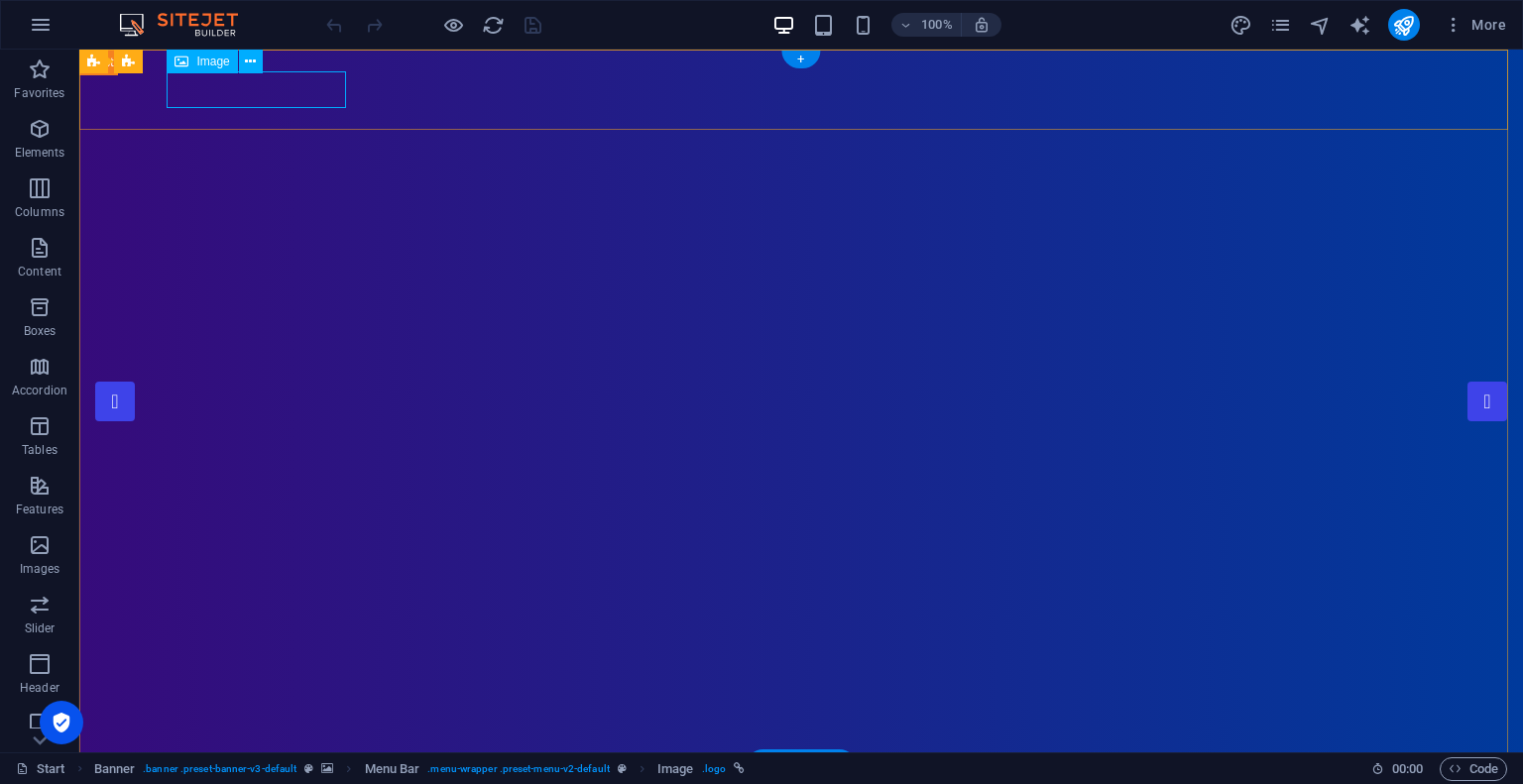 click at bounding box center (801, 784) 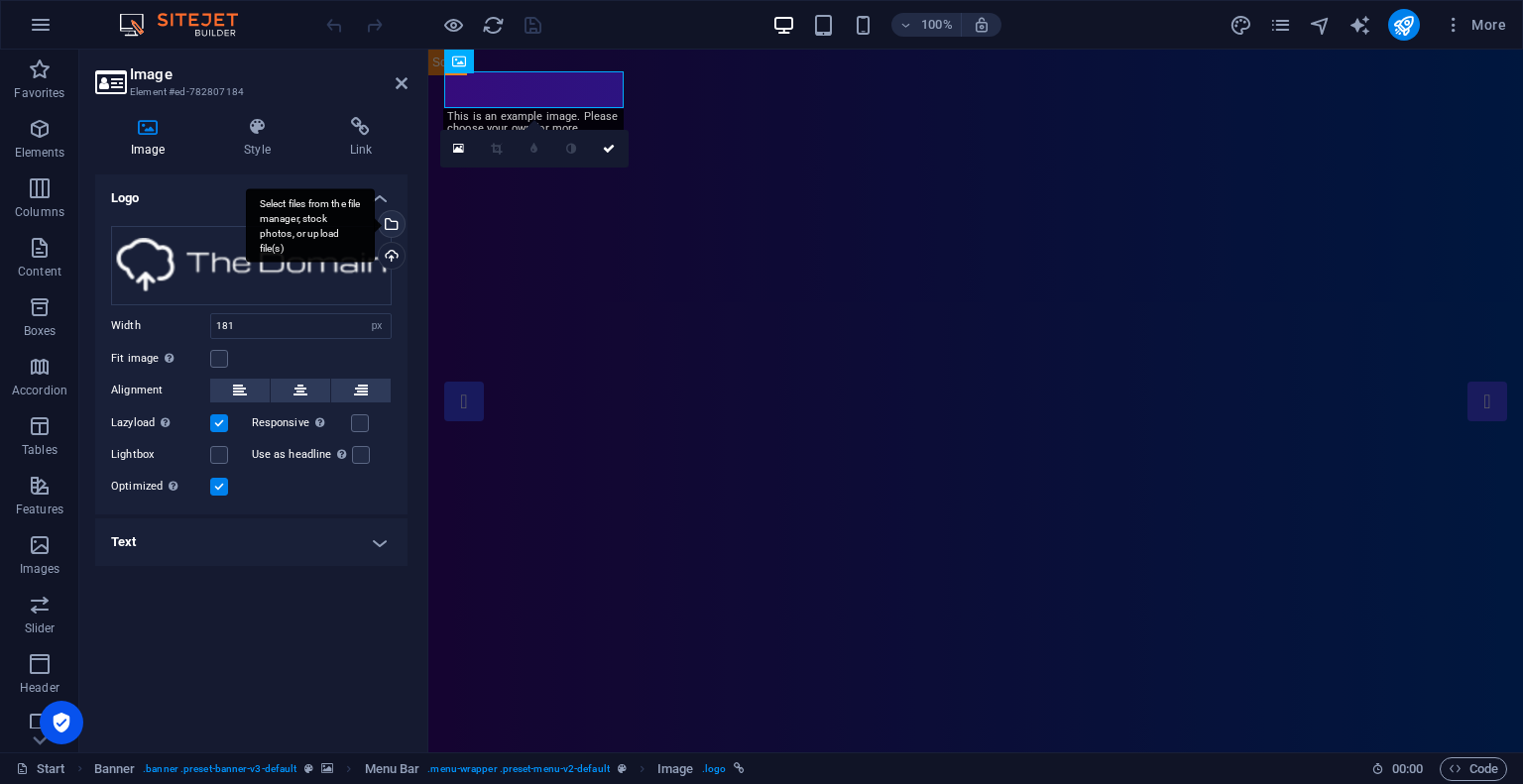 click on "Select files from the file manager, stock photos, or upload file(s)" at bounding box center (390, 226) 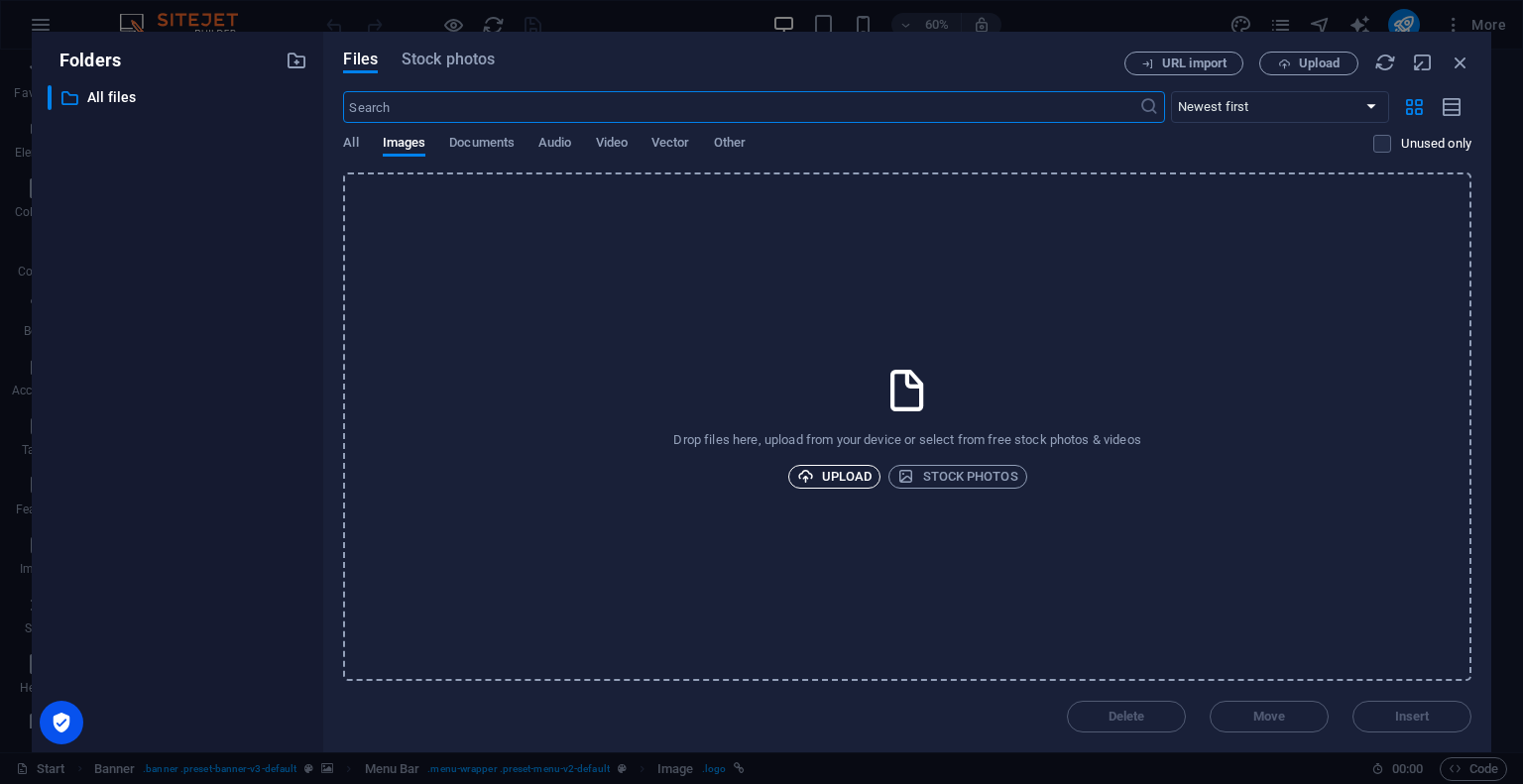 click on "Upload" at bounding box center [835, 477] 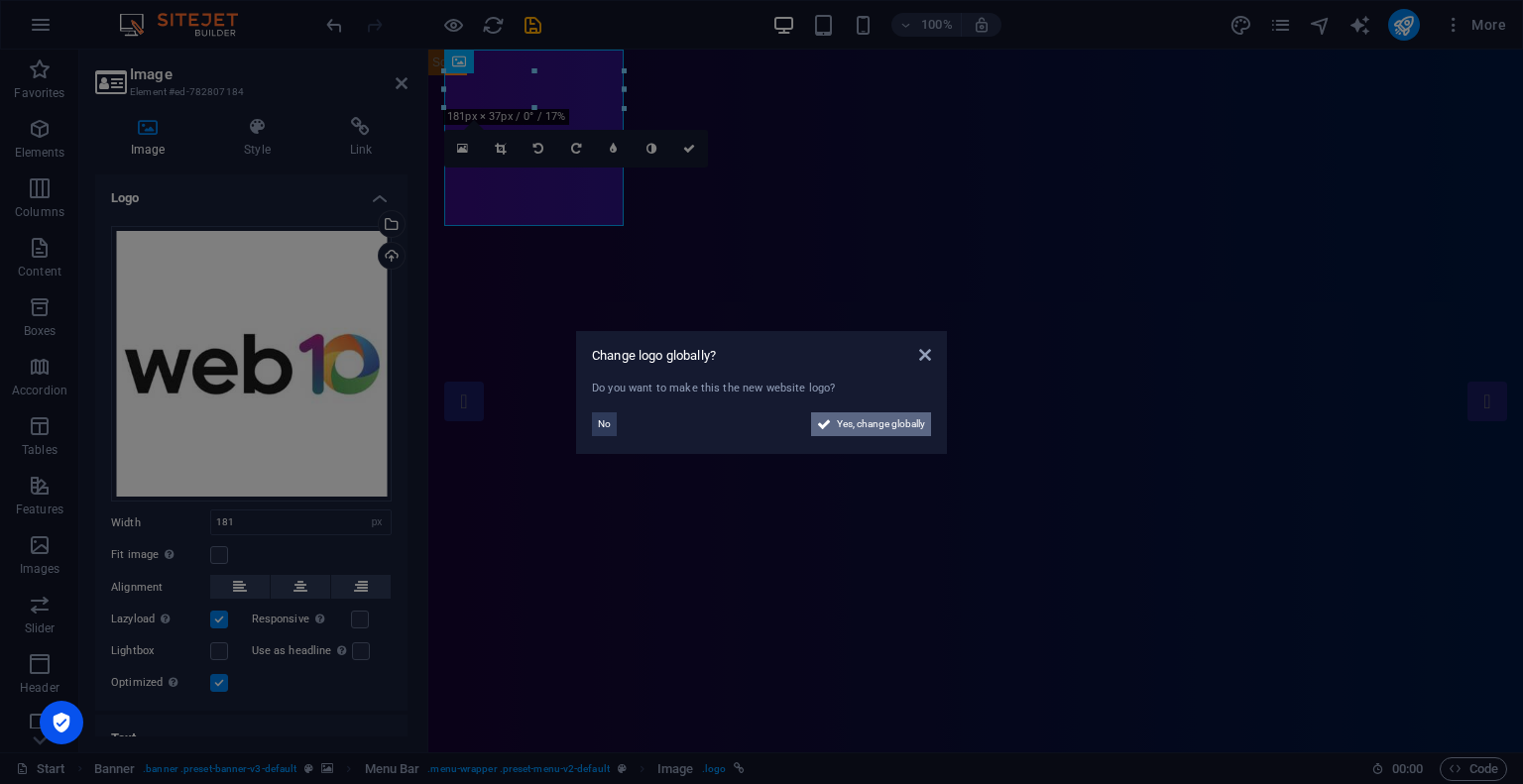 click on "Yes, change globally" at bounding box center (880, 424) 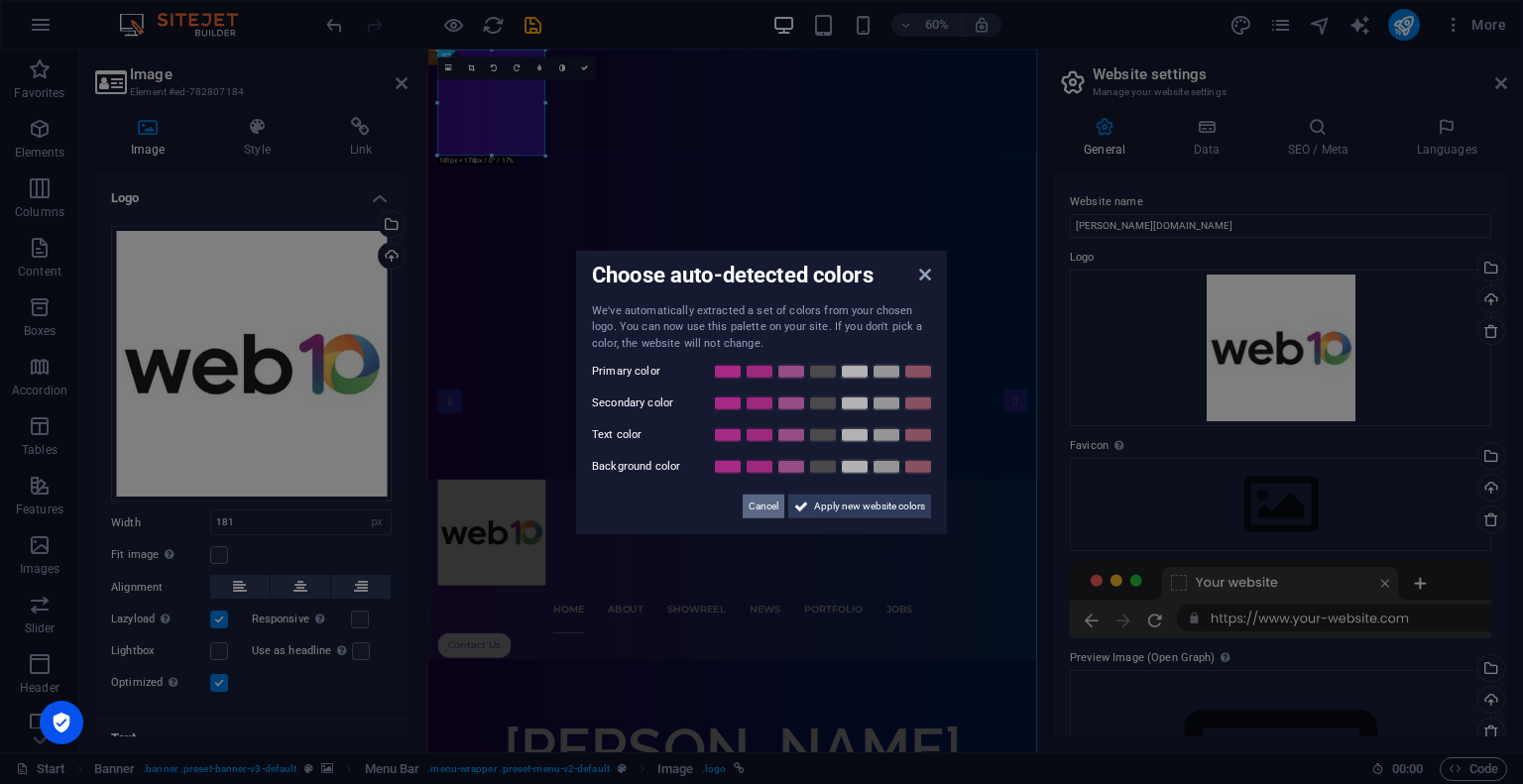 click on "Cancel" at bounding box center [763, 506] 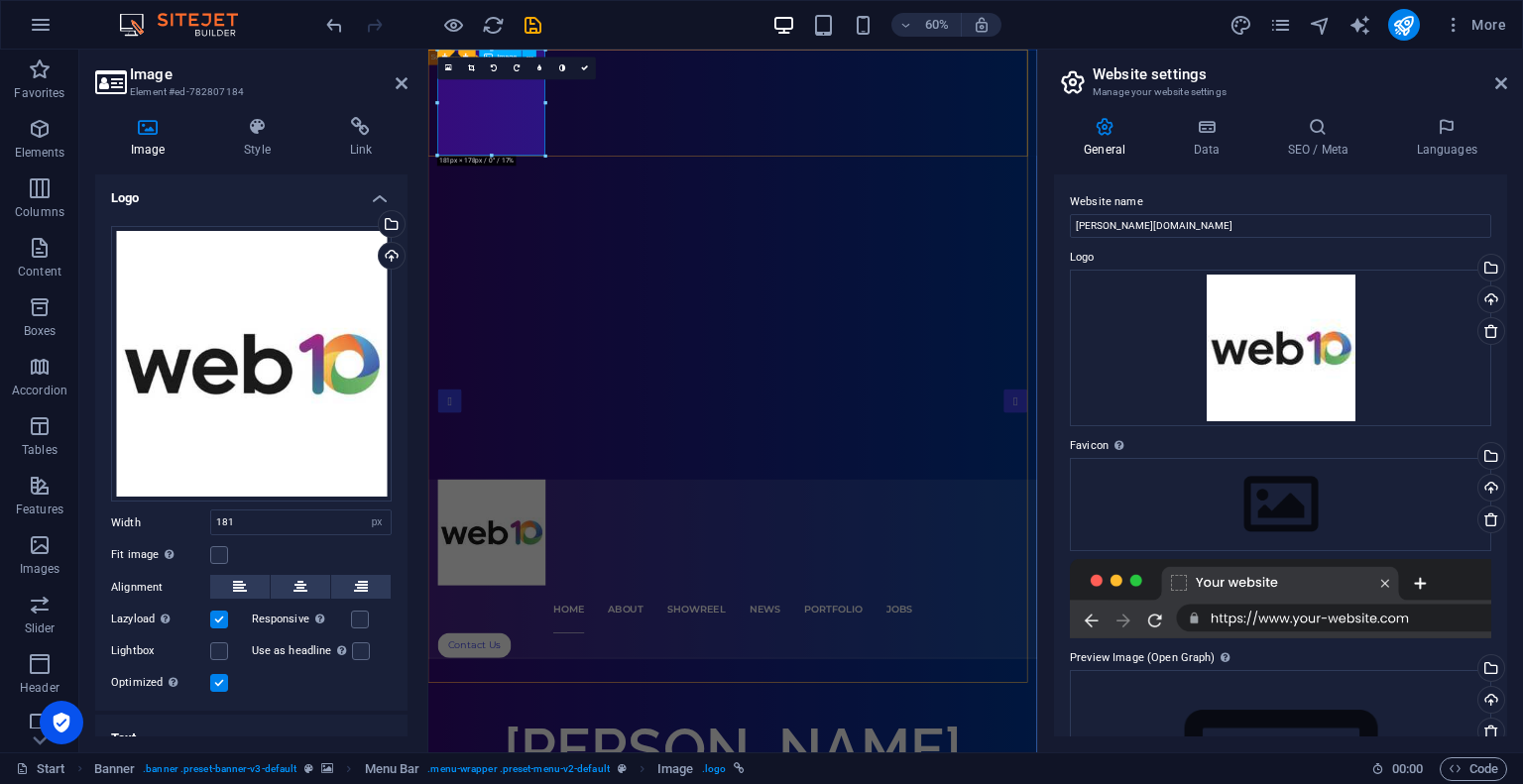 drag, startPoint x: 971, startPoint y: 202, endPoint x: 570, endPoint y: 179, distance: 401.65906 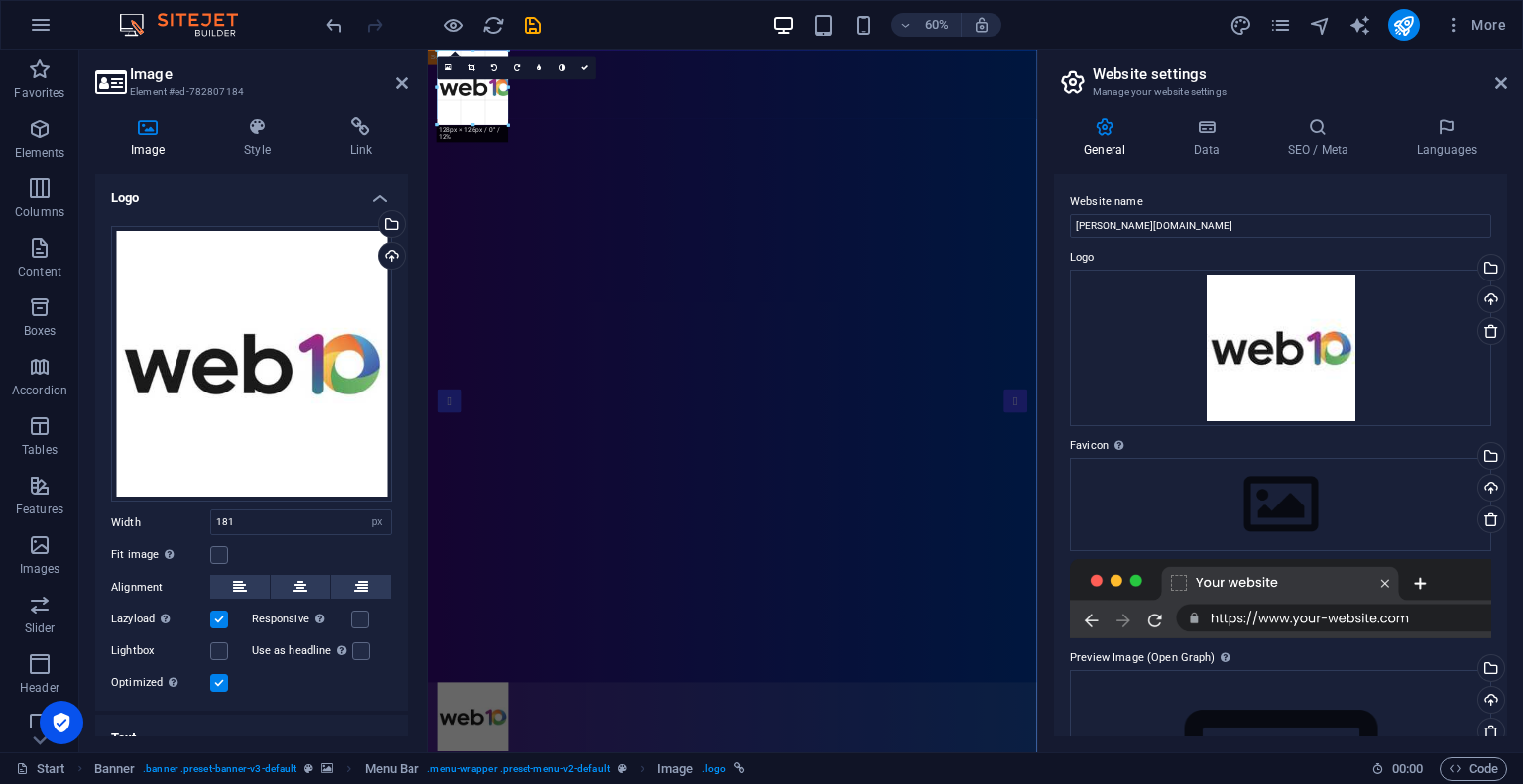 drag, startPoint x: 547, startPoint y: 158, endPoint x: 496, endPoint y: 91, distance: 84.202138 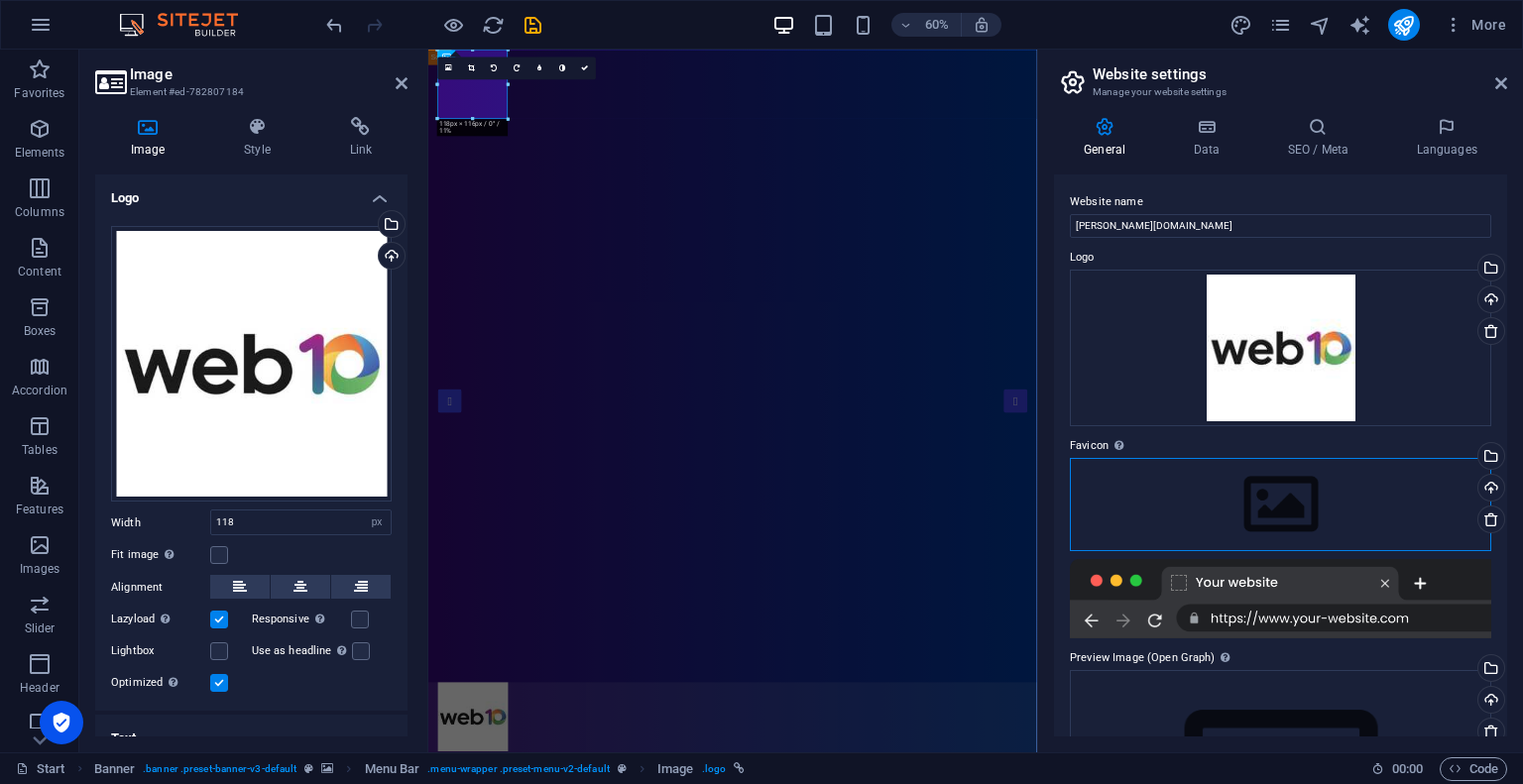 click on "Drag files here, click to choose files or select files from Files or our free stock photos & videos" at bounding box center [1280, 504] 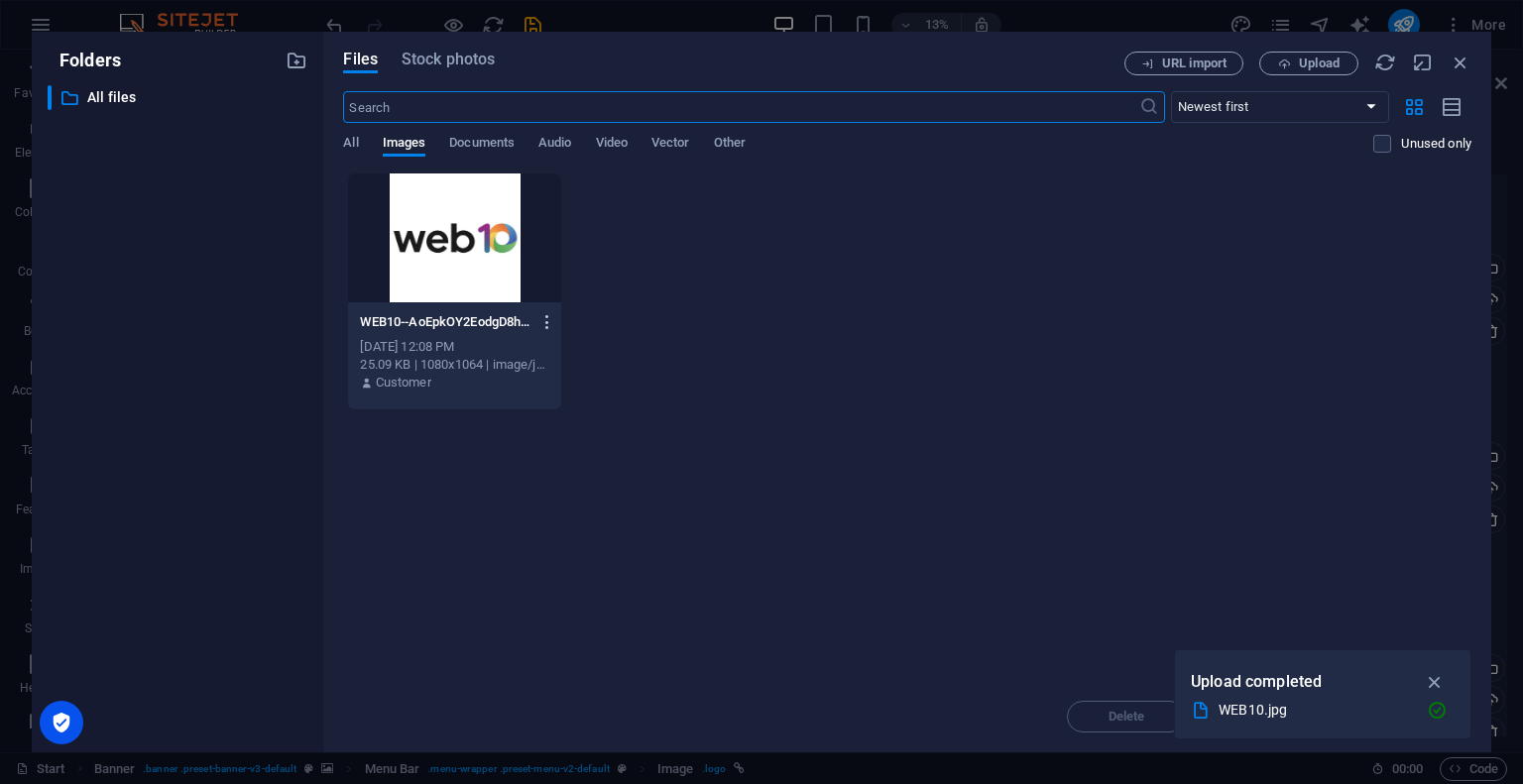 click at bounding box center (547, 322) 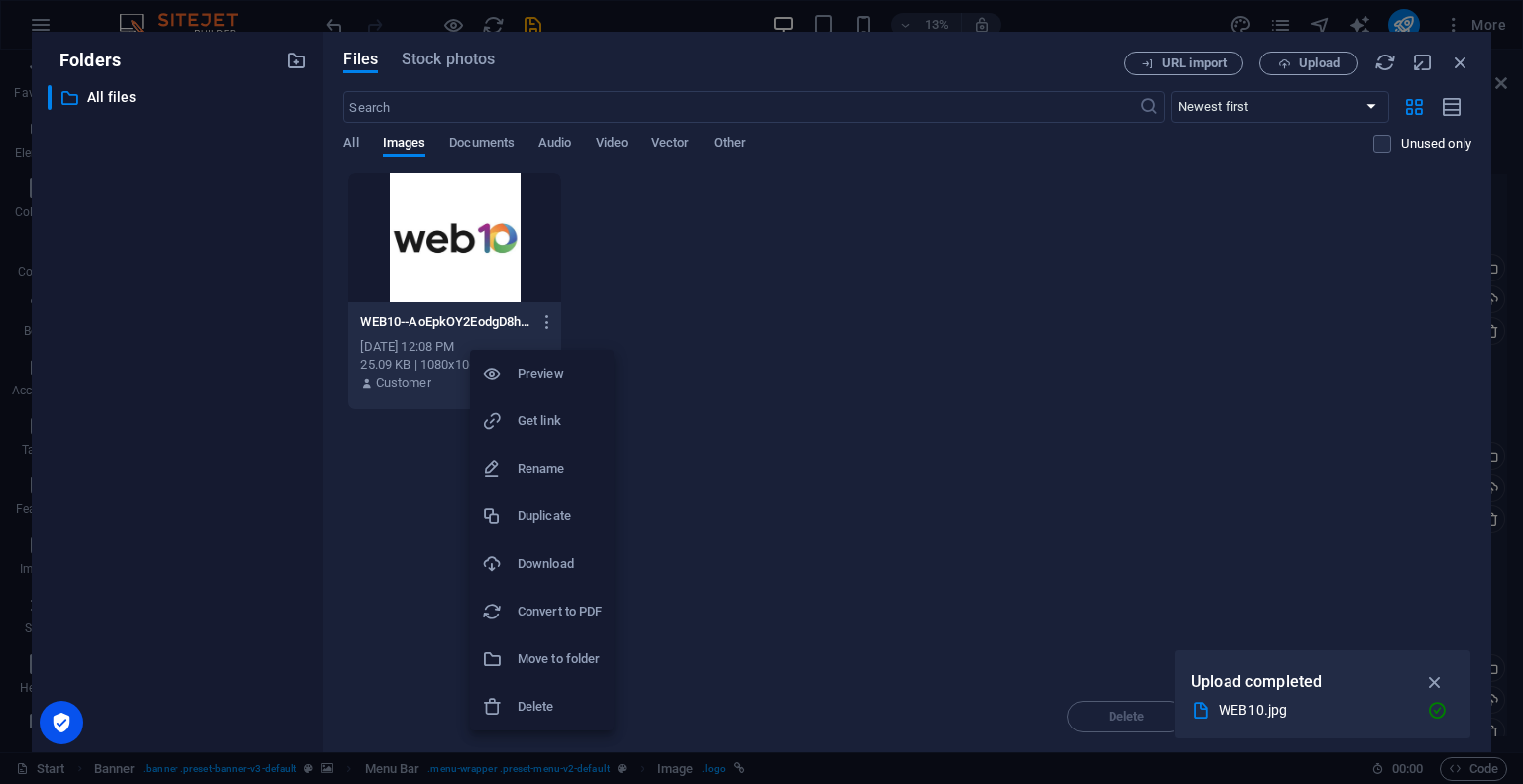 click on "Rename" at bounding box center (559, 469) 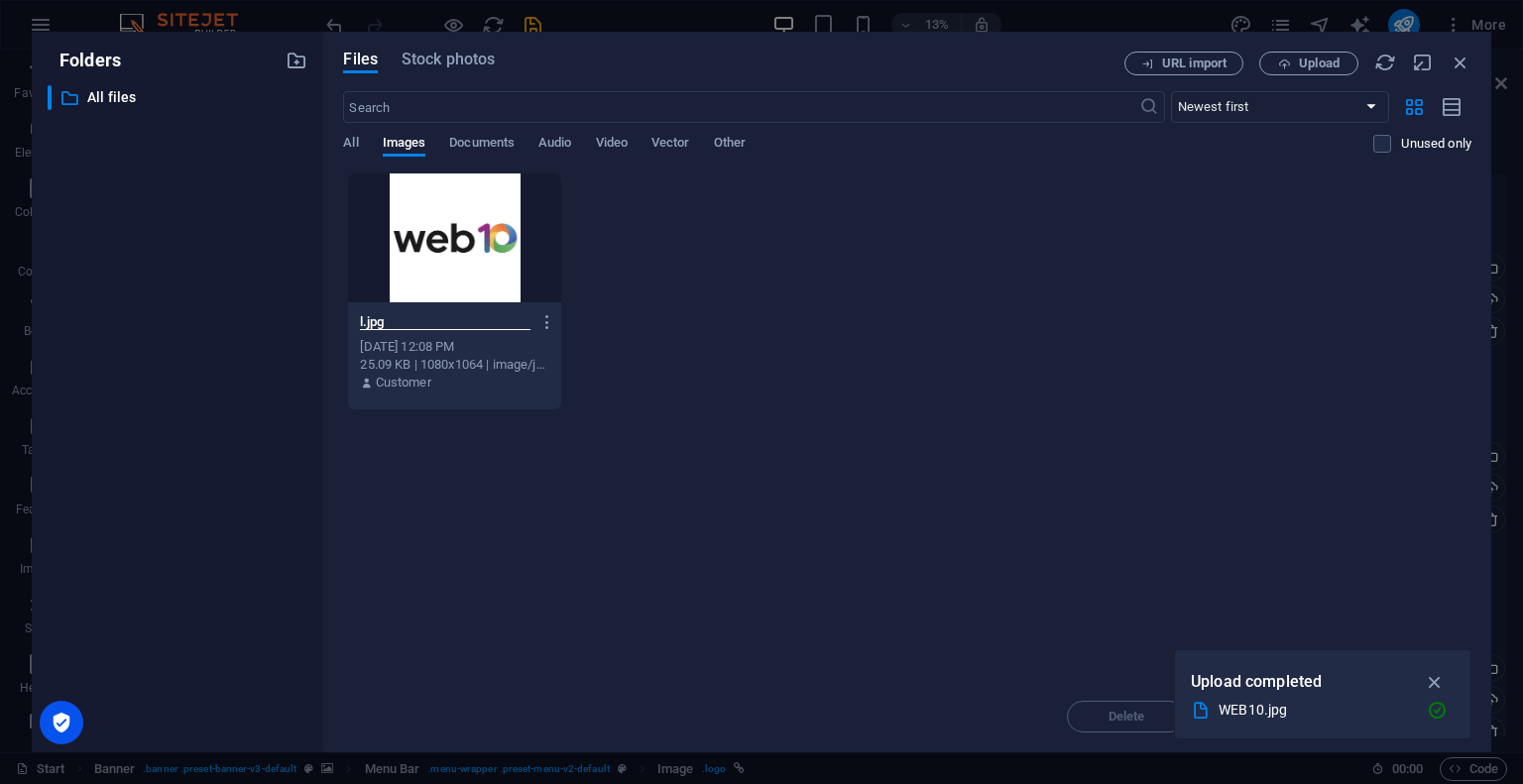 scroll, scrollTop: 0, scrollLeft: 0, axis: both 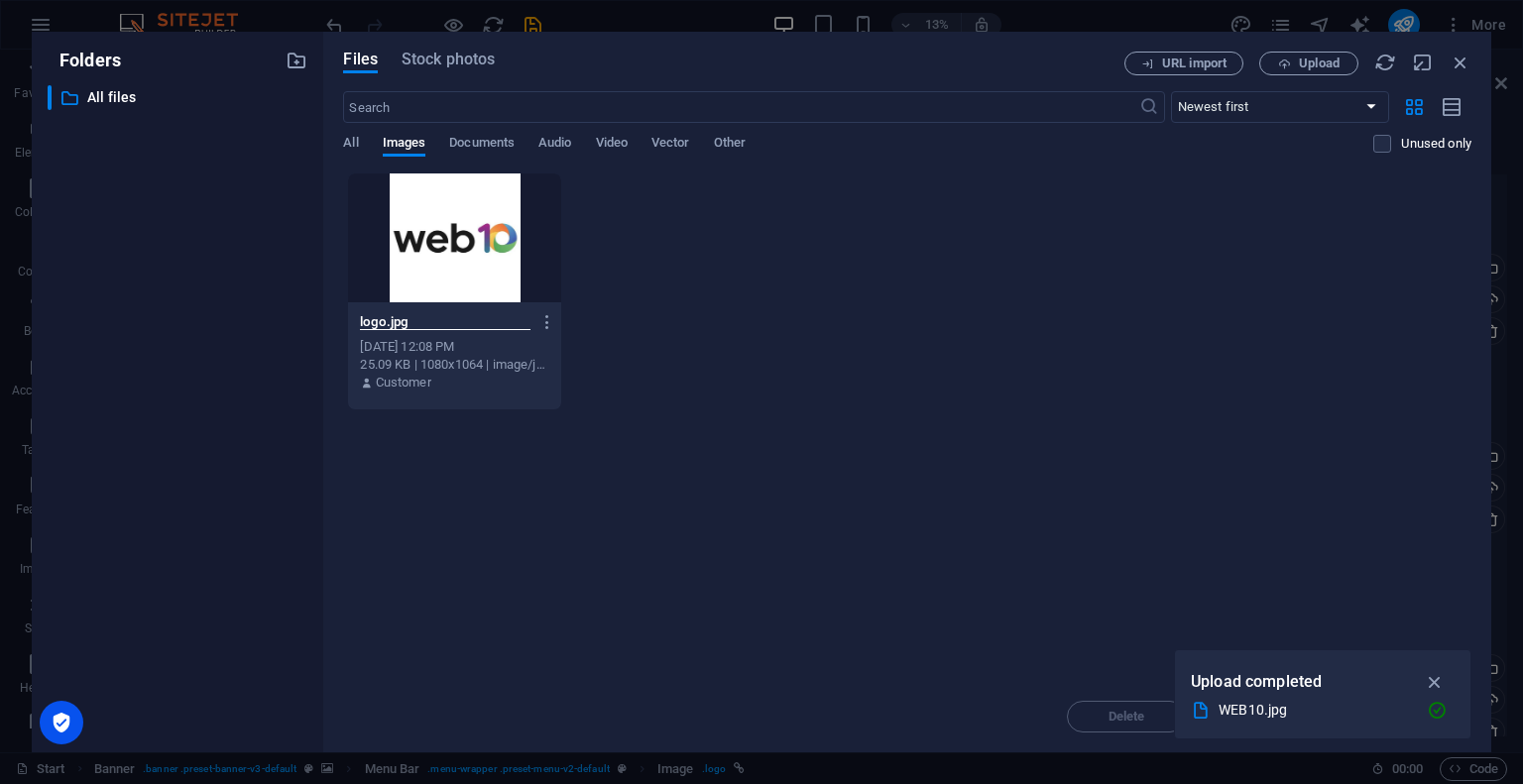 type on "logo.jpg" 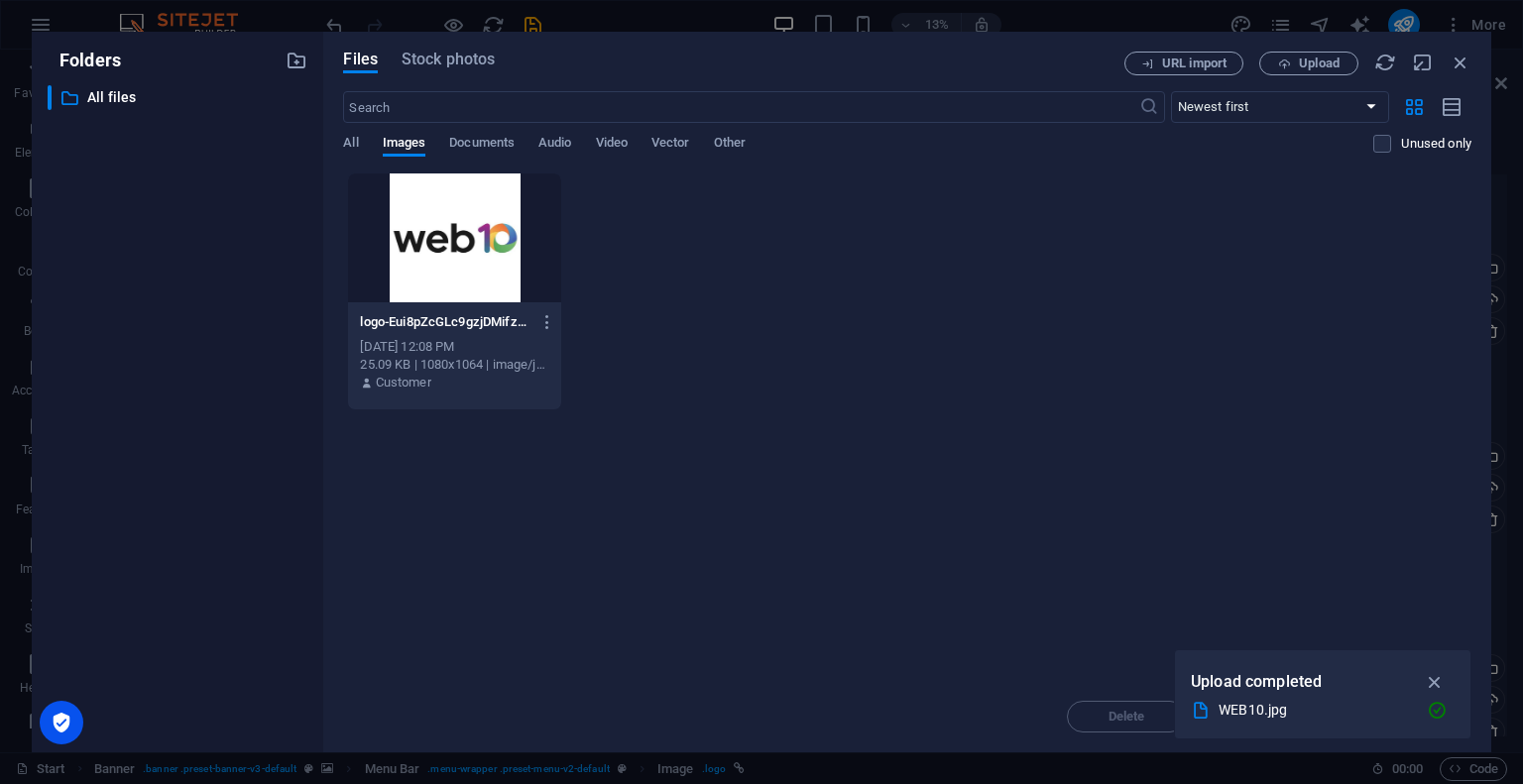 click on "logo-Eui8pZcGLc9gzjDMifz5tw.jpg" at bounding box center [445, 322] 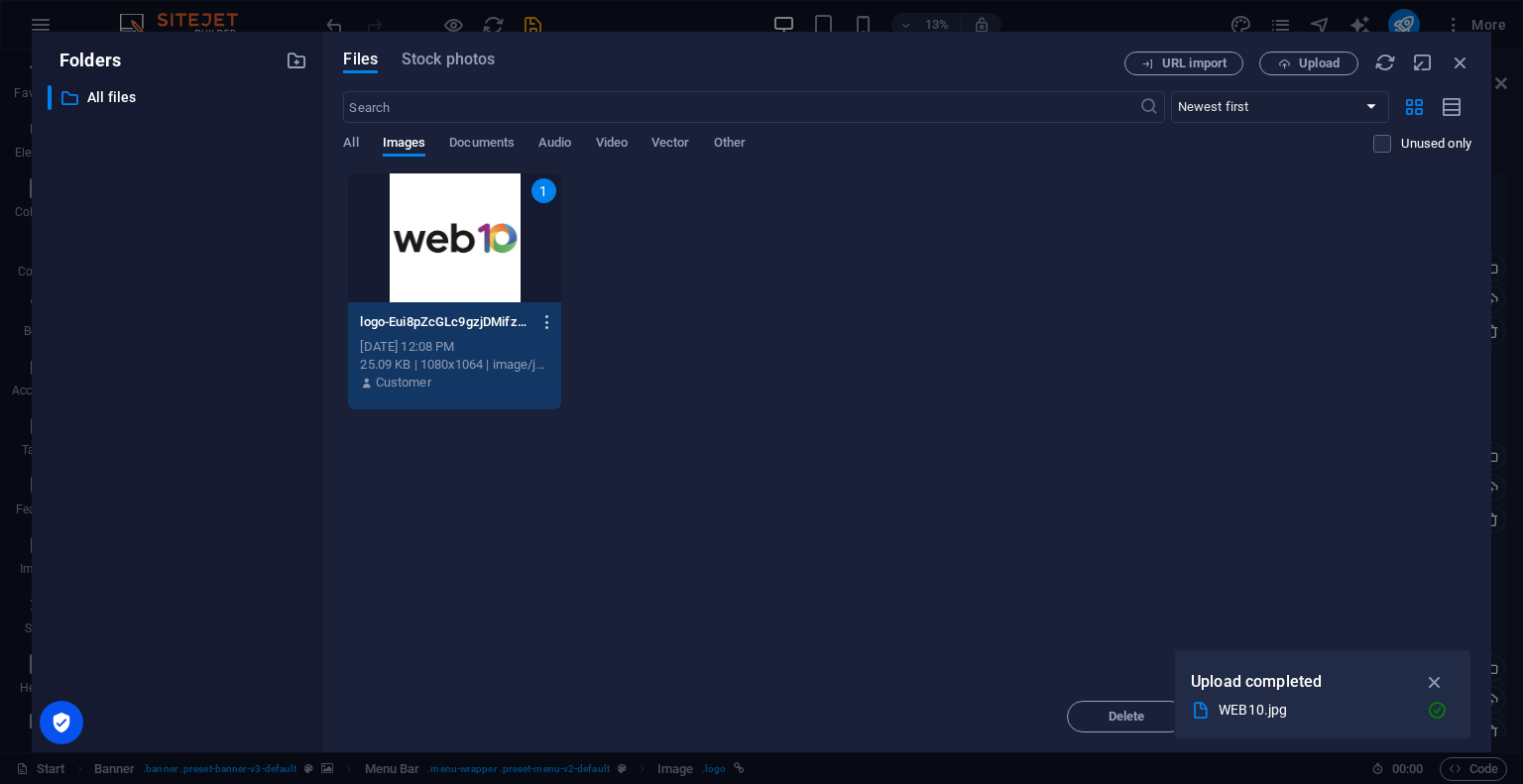 click at bounding box center (547, 322) 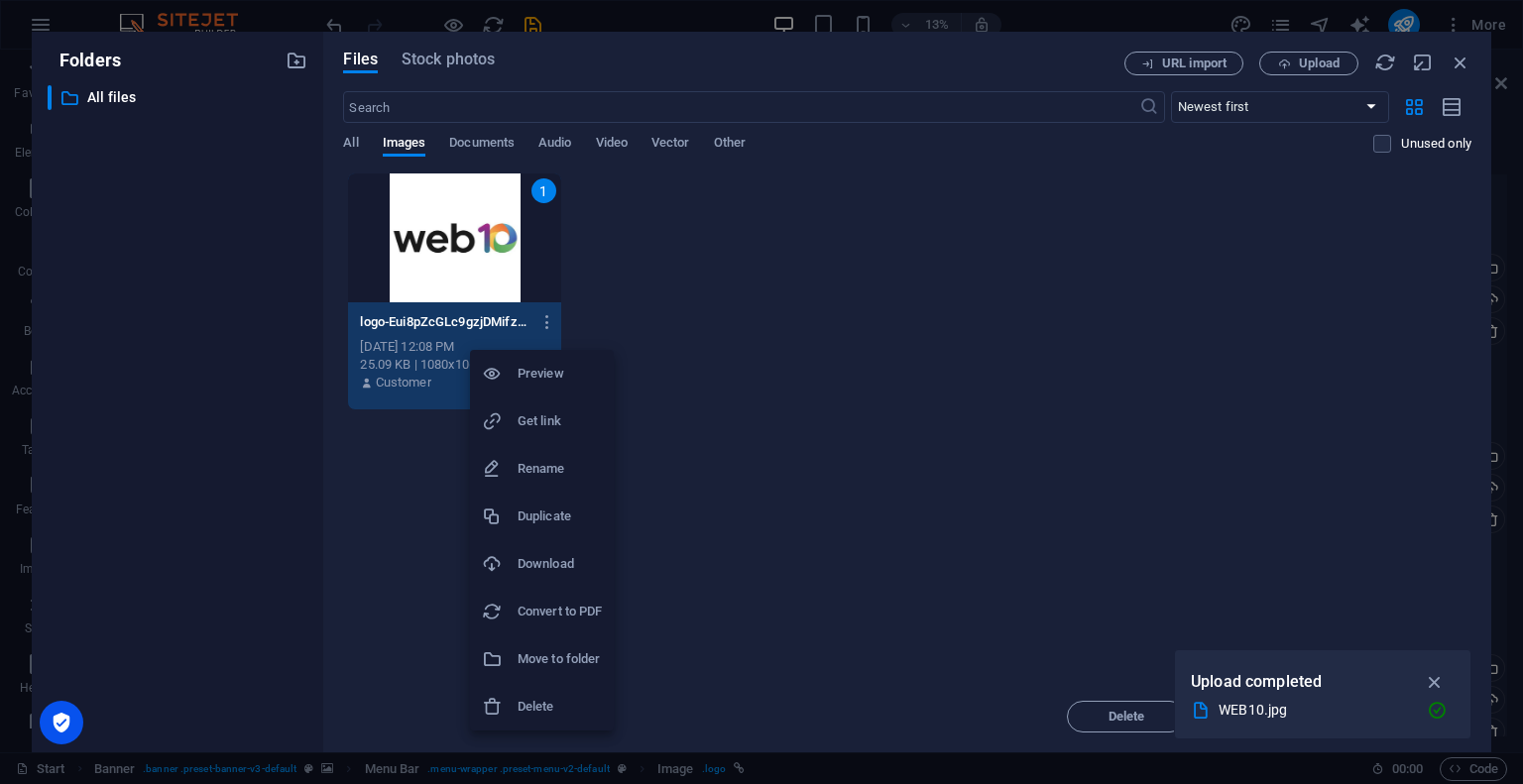 click on "Rename" at bounding box center (559, 469) 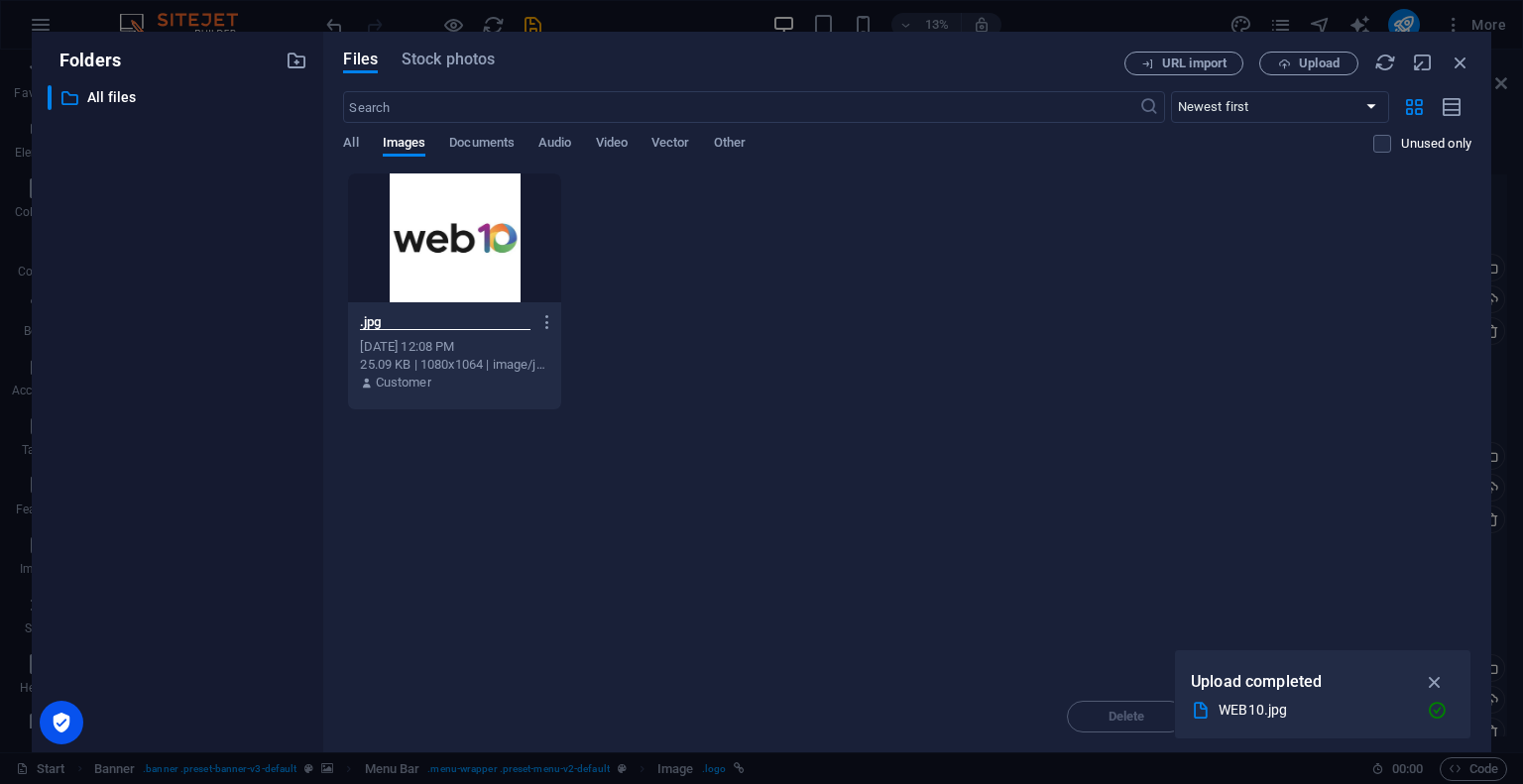 scroll, scrollTop: 0, scrollLeft: 0, axis: both 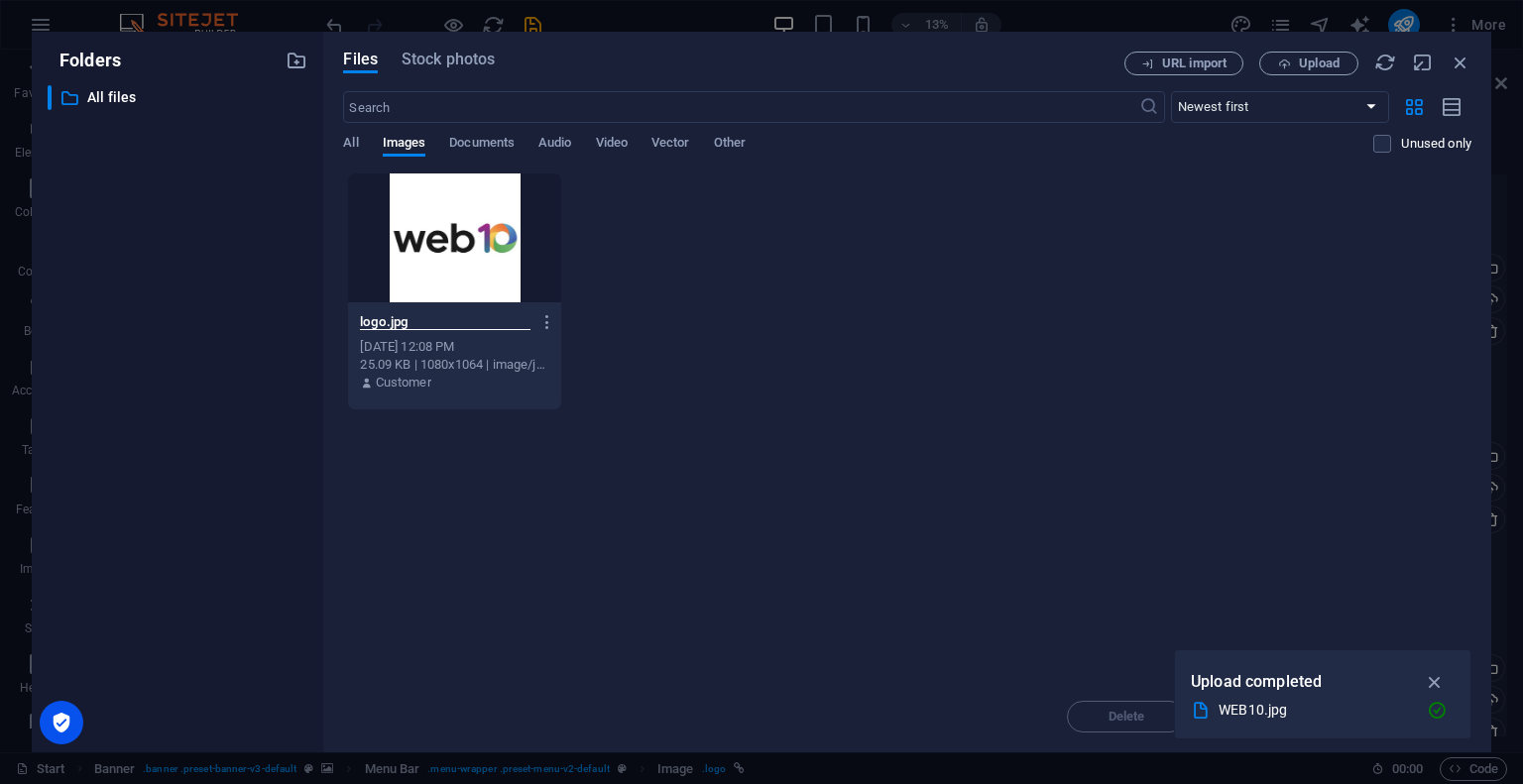 click on "logo.jpg" at bounding box center [445, 322] 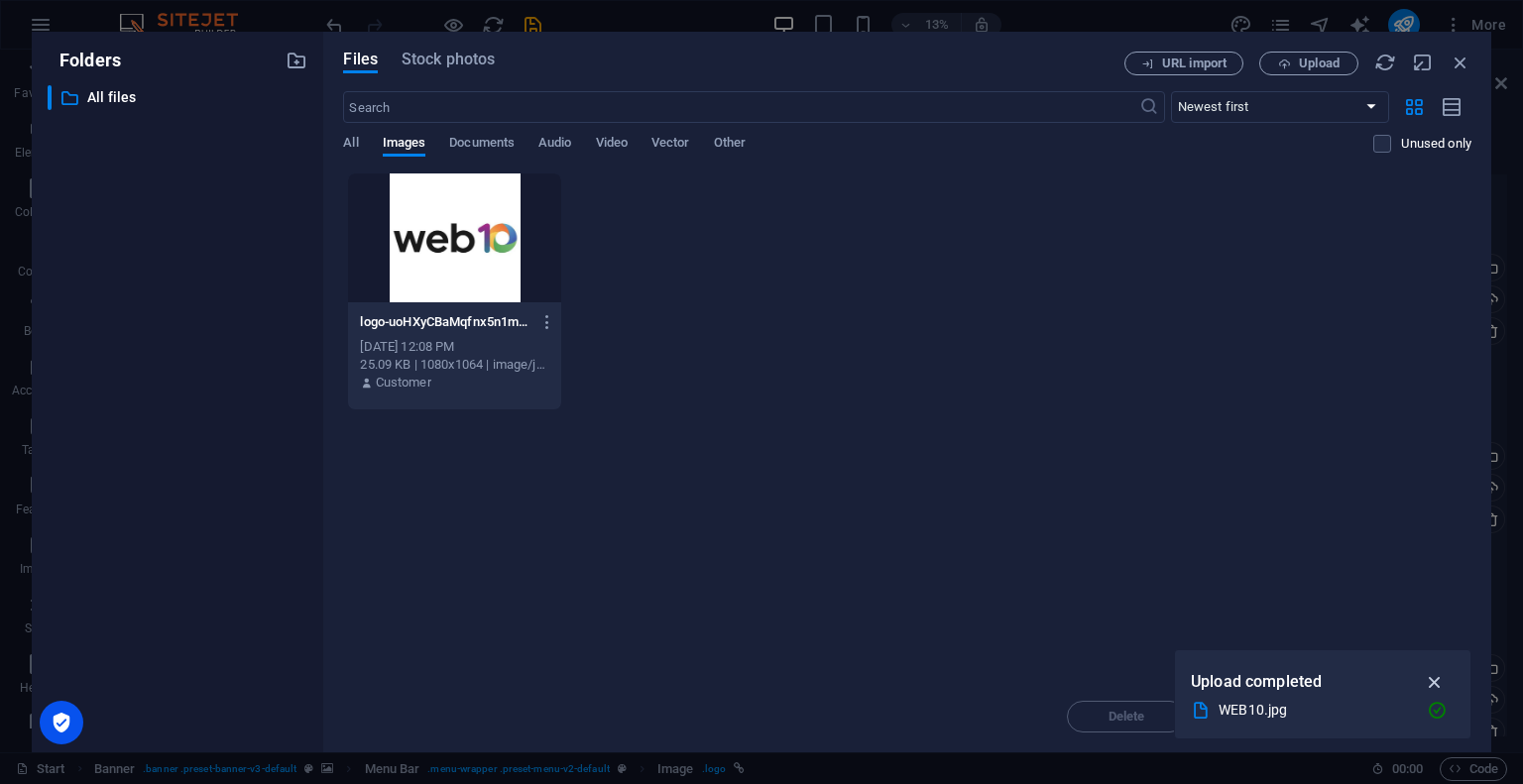 click at bounding box center (1435, 682) 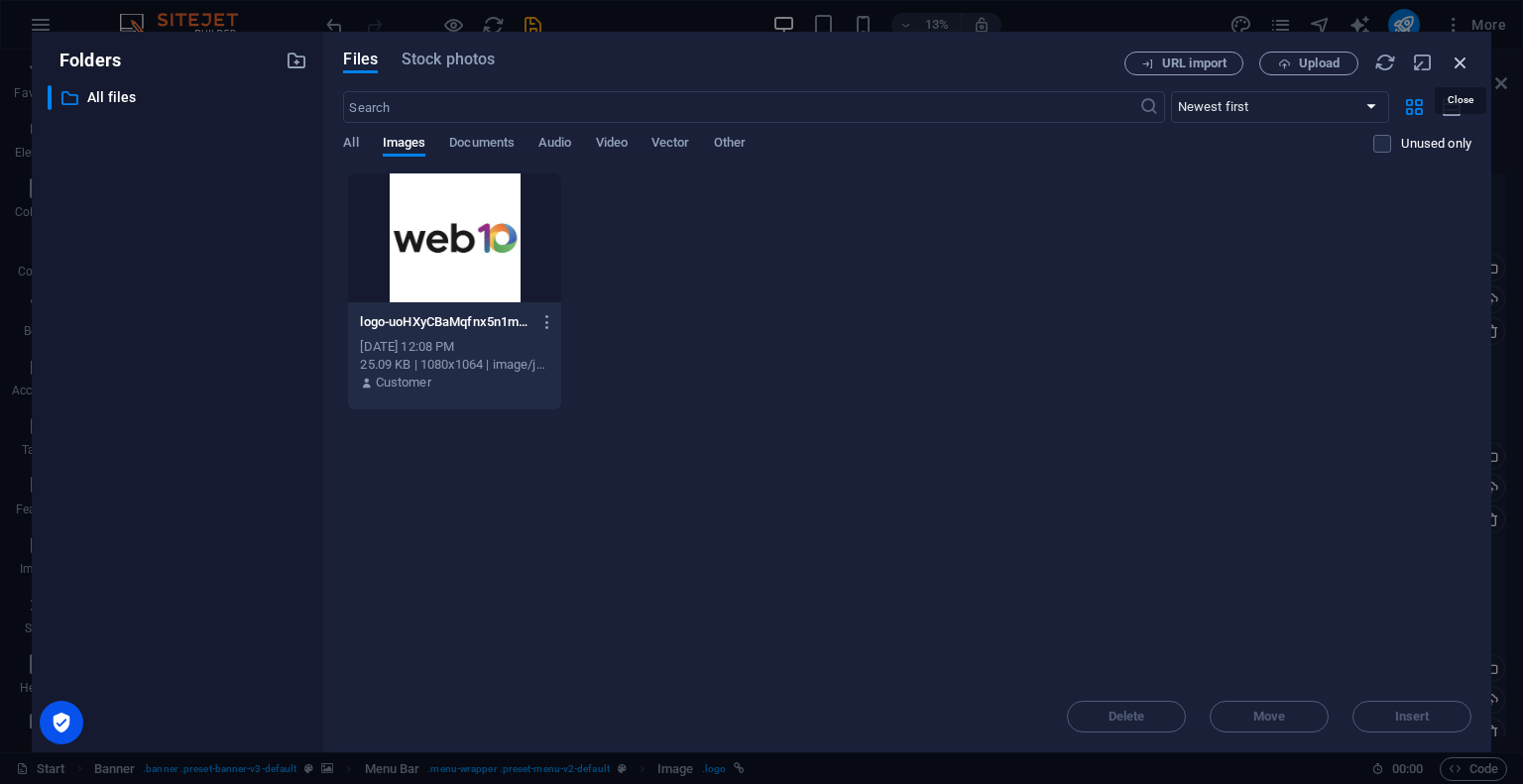 click at bounding box center (1461, 62) 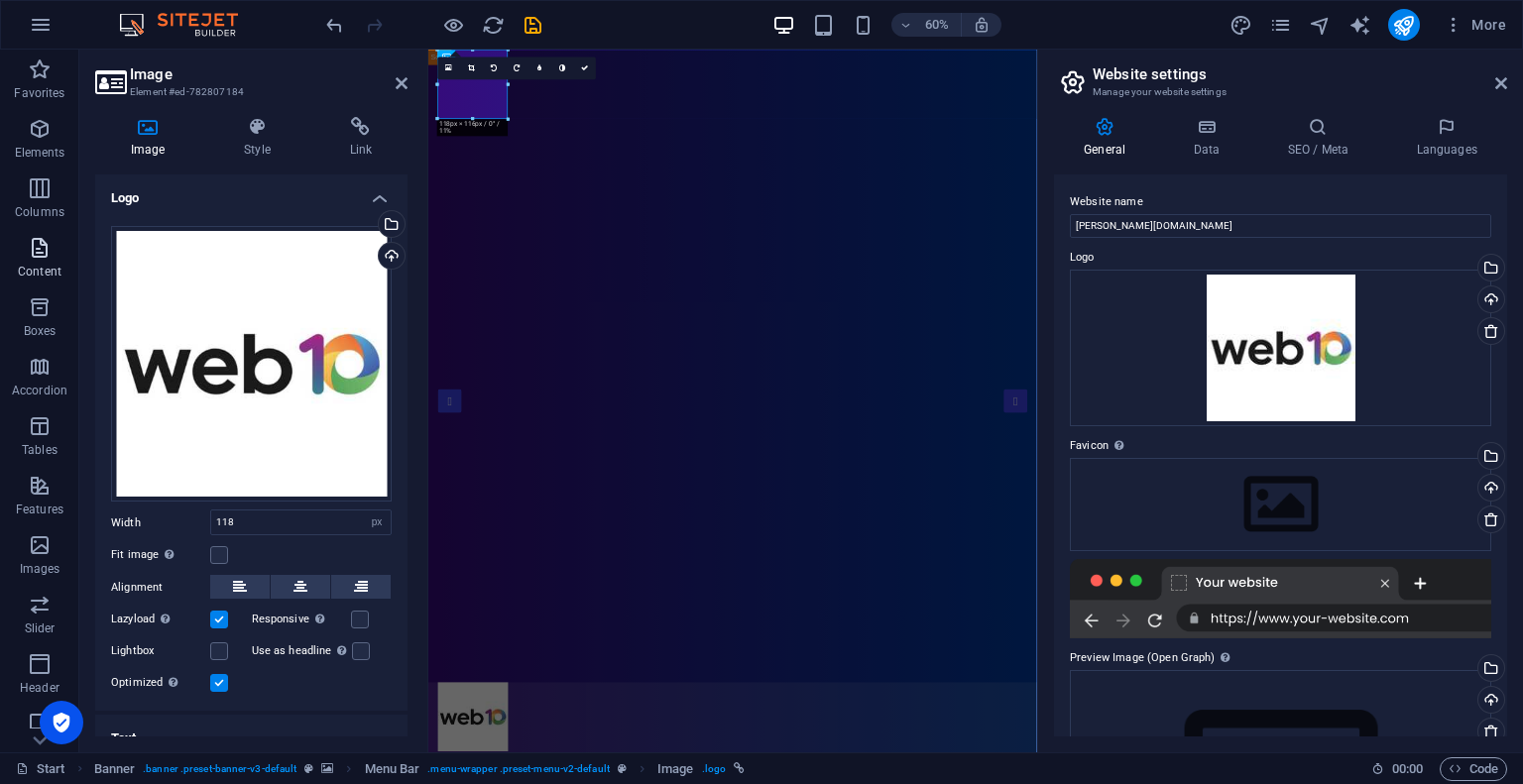 click at bounding box center [40, 248] 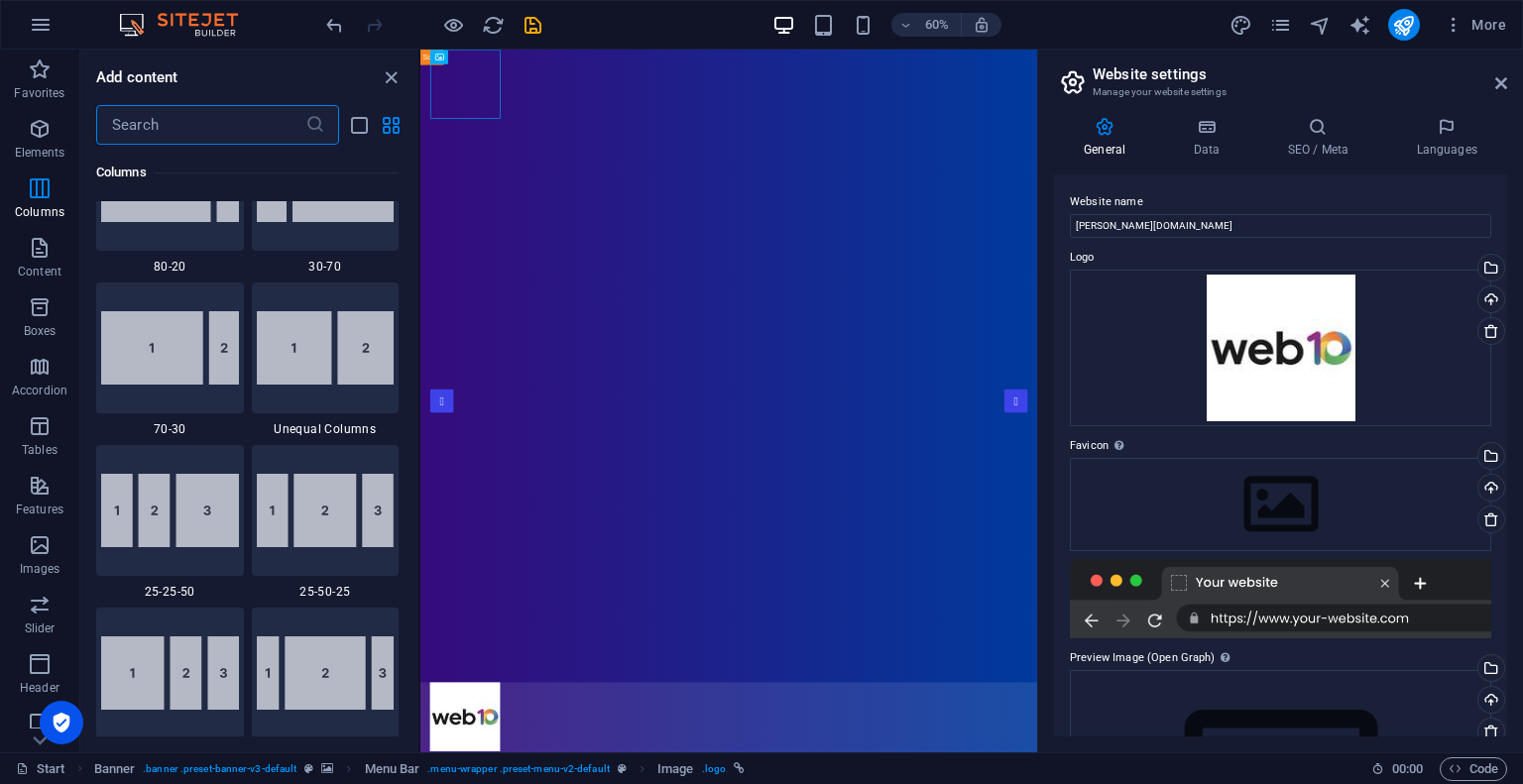 scroll, scrollTop: 1585, scrollLeft: 0, axis: vertical 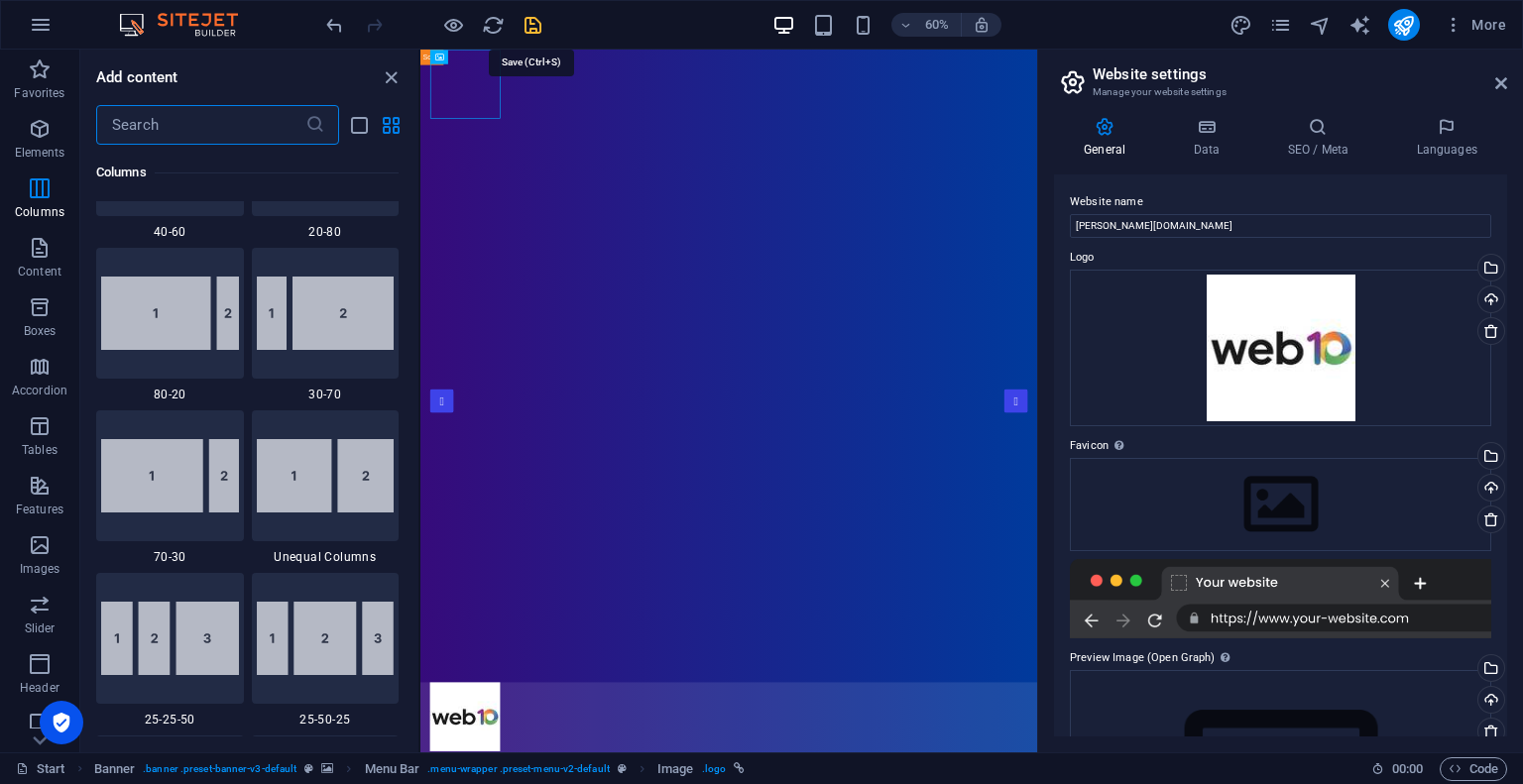 click at bounding box center [532, 25] 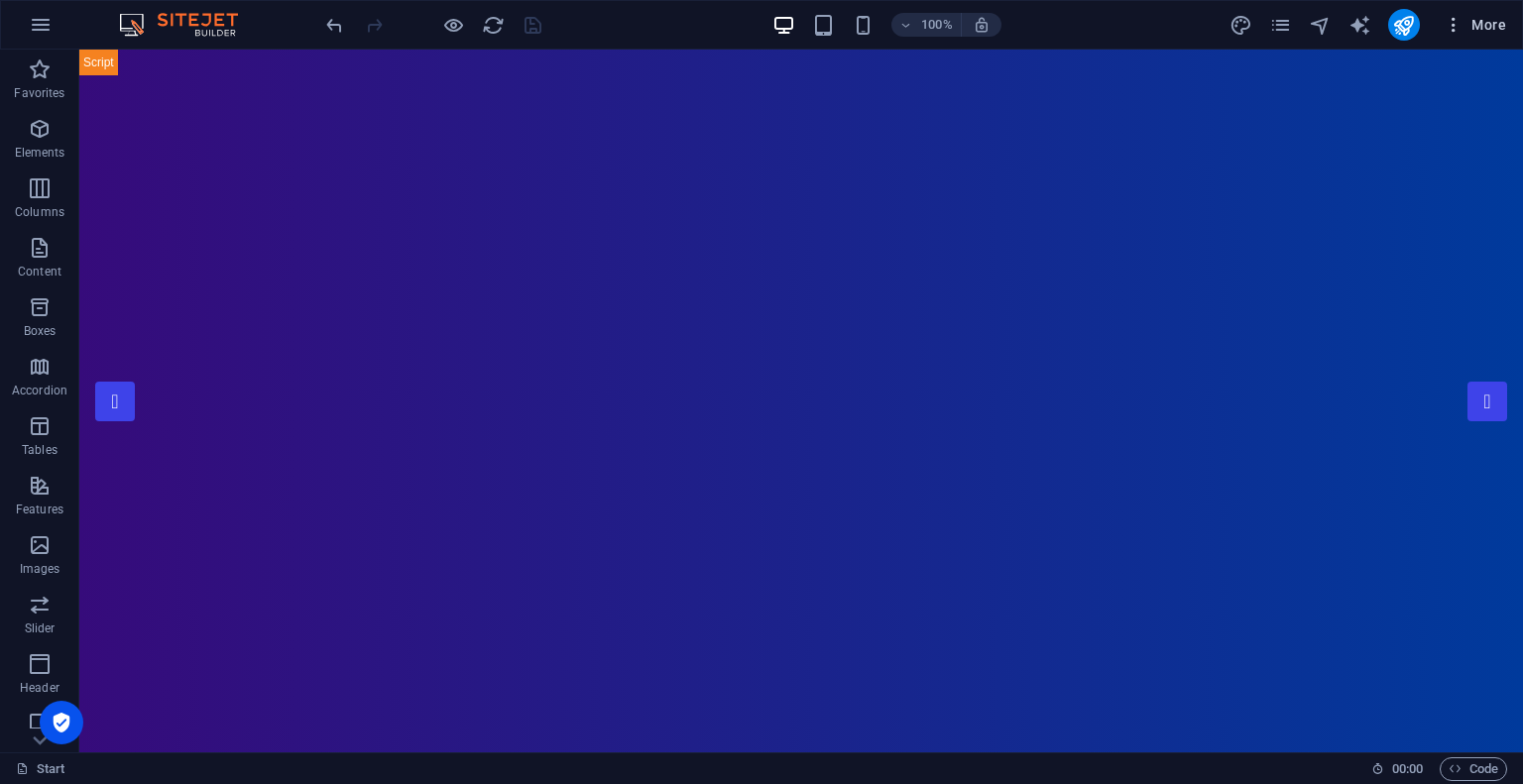 click on "More" at bounding box center [1474, 25] 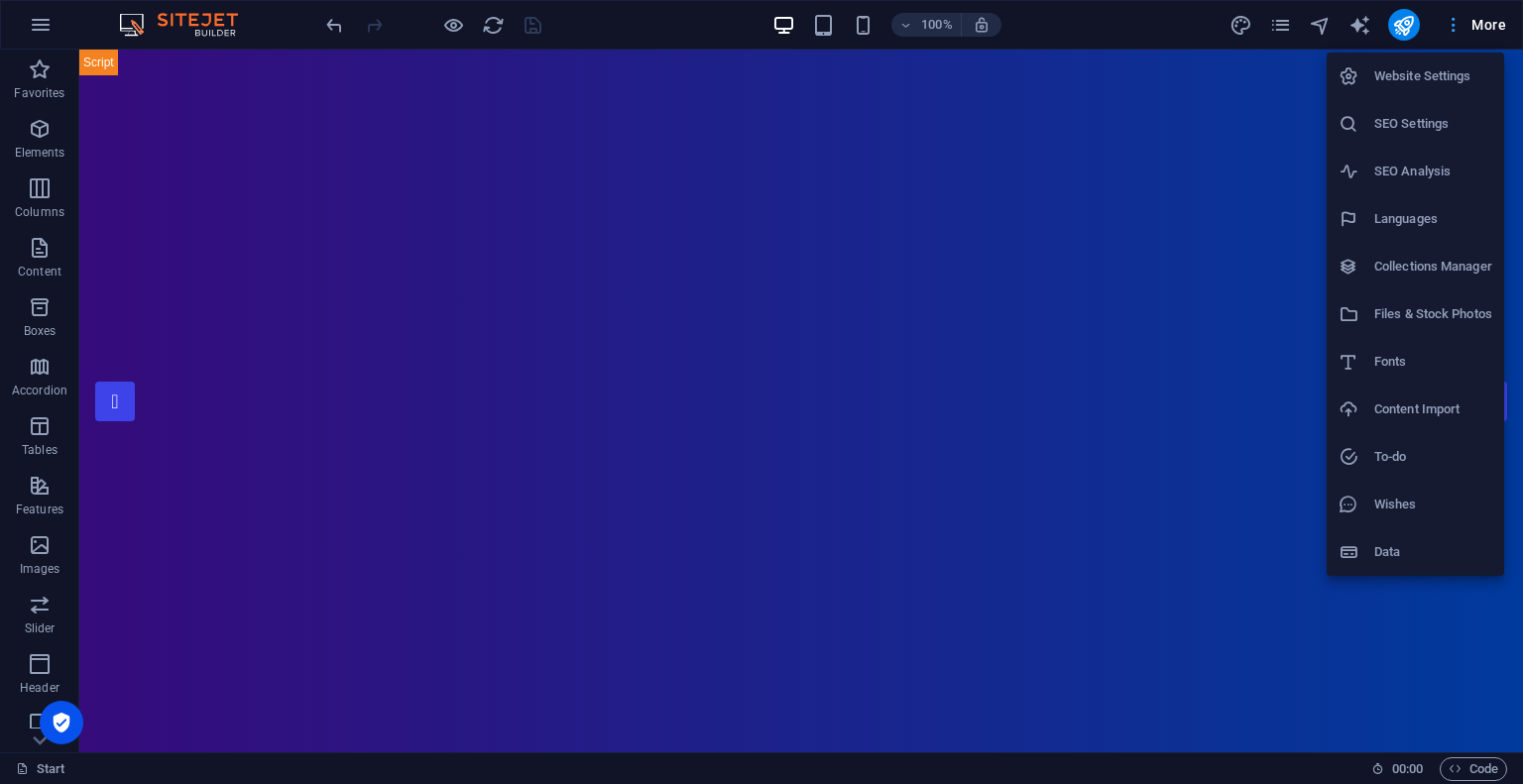 click at bounding box center (762, 392) 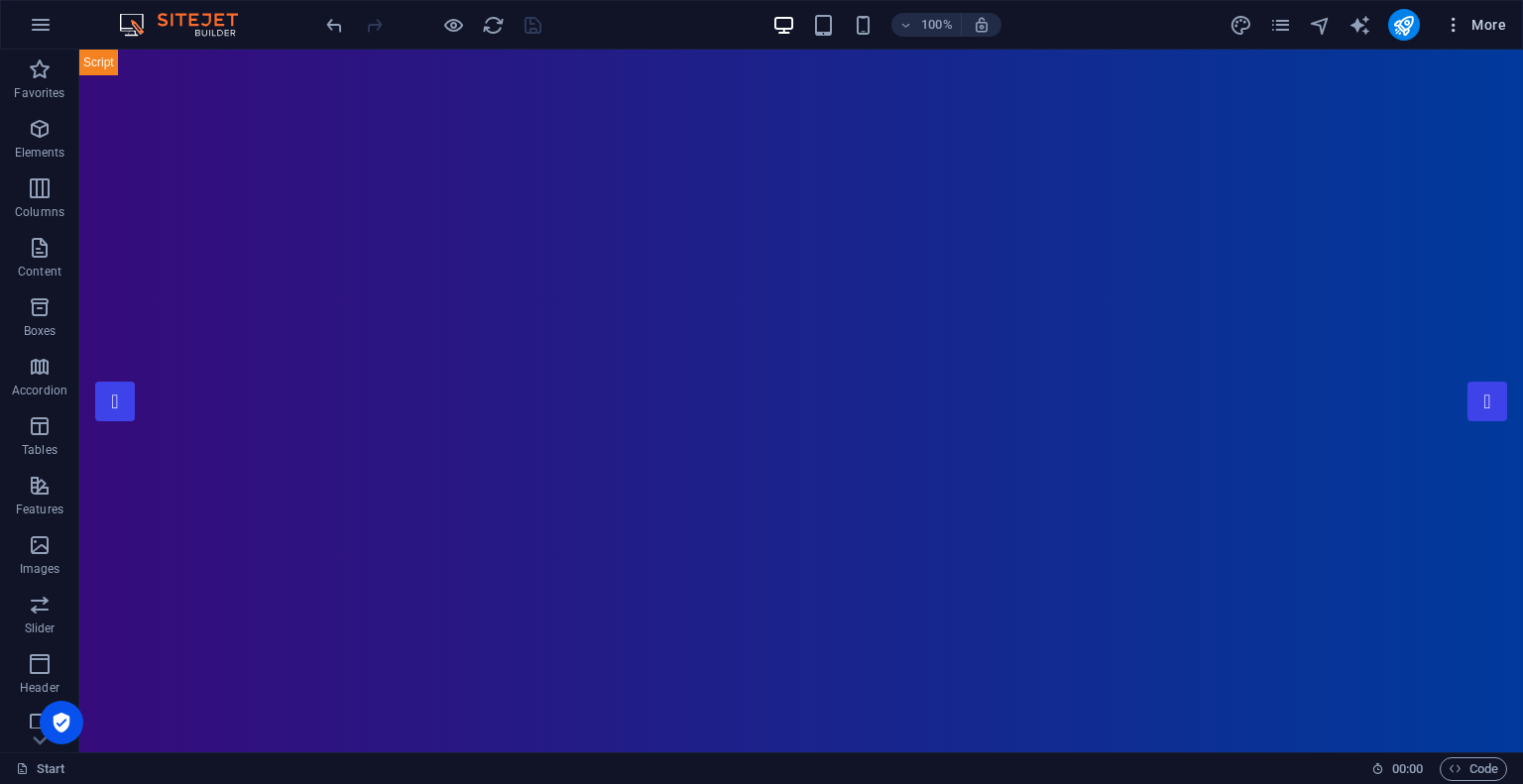 click at bounding box center (1454, 25) 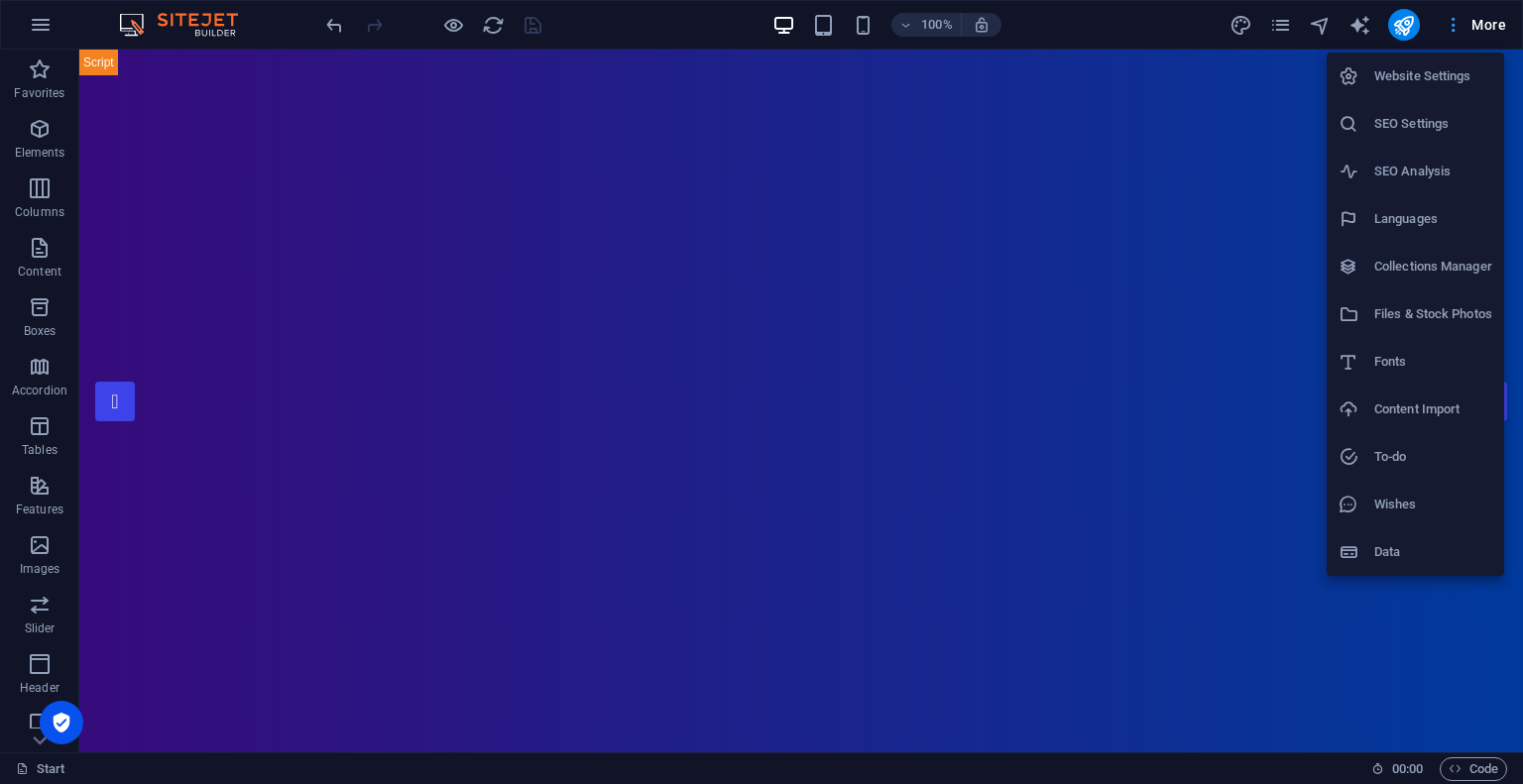 click at bounding box center (762, 392) 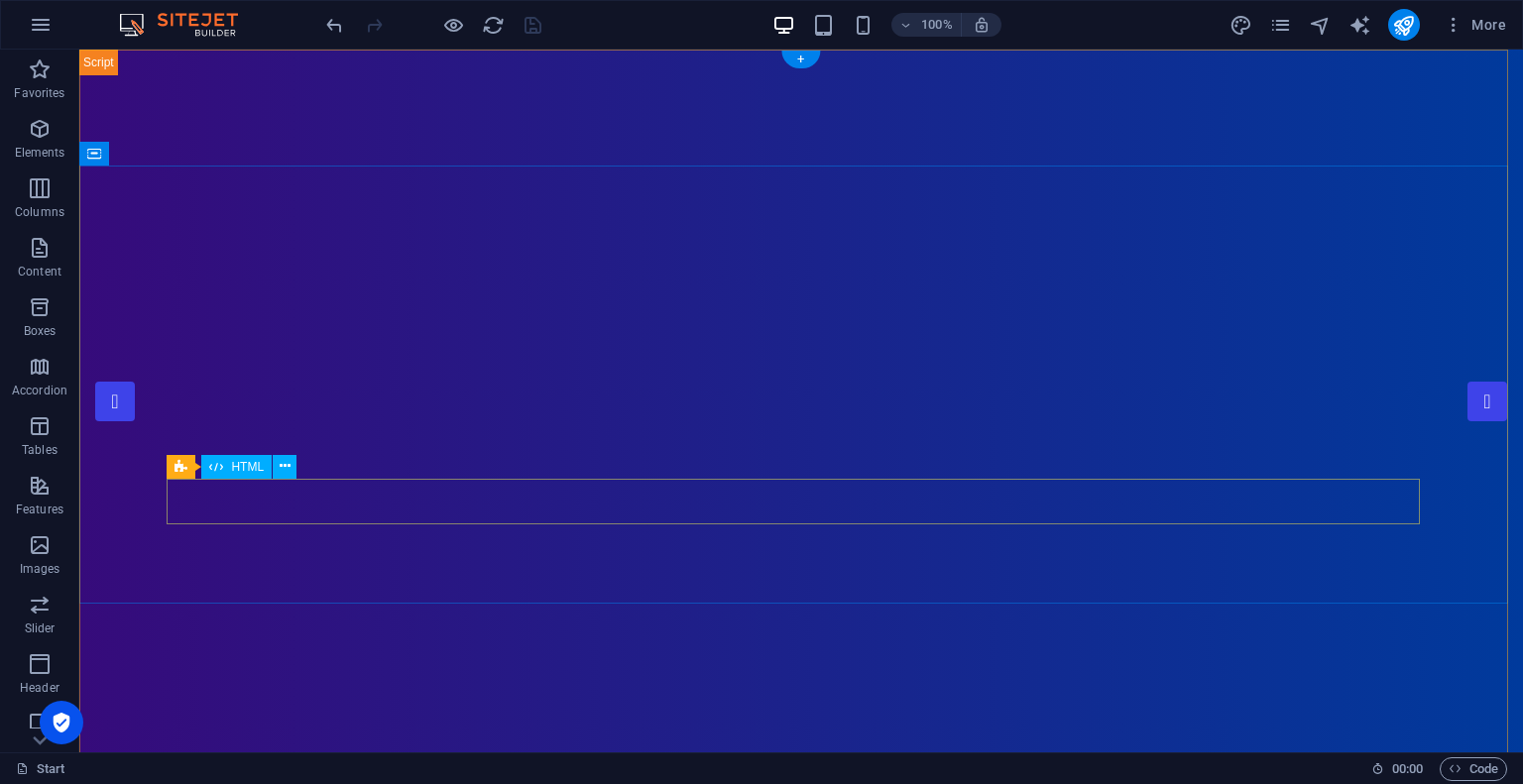 click at bounding box center [197, 1517] 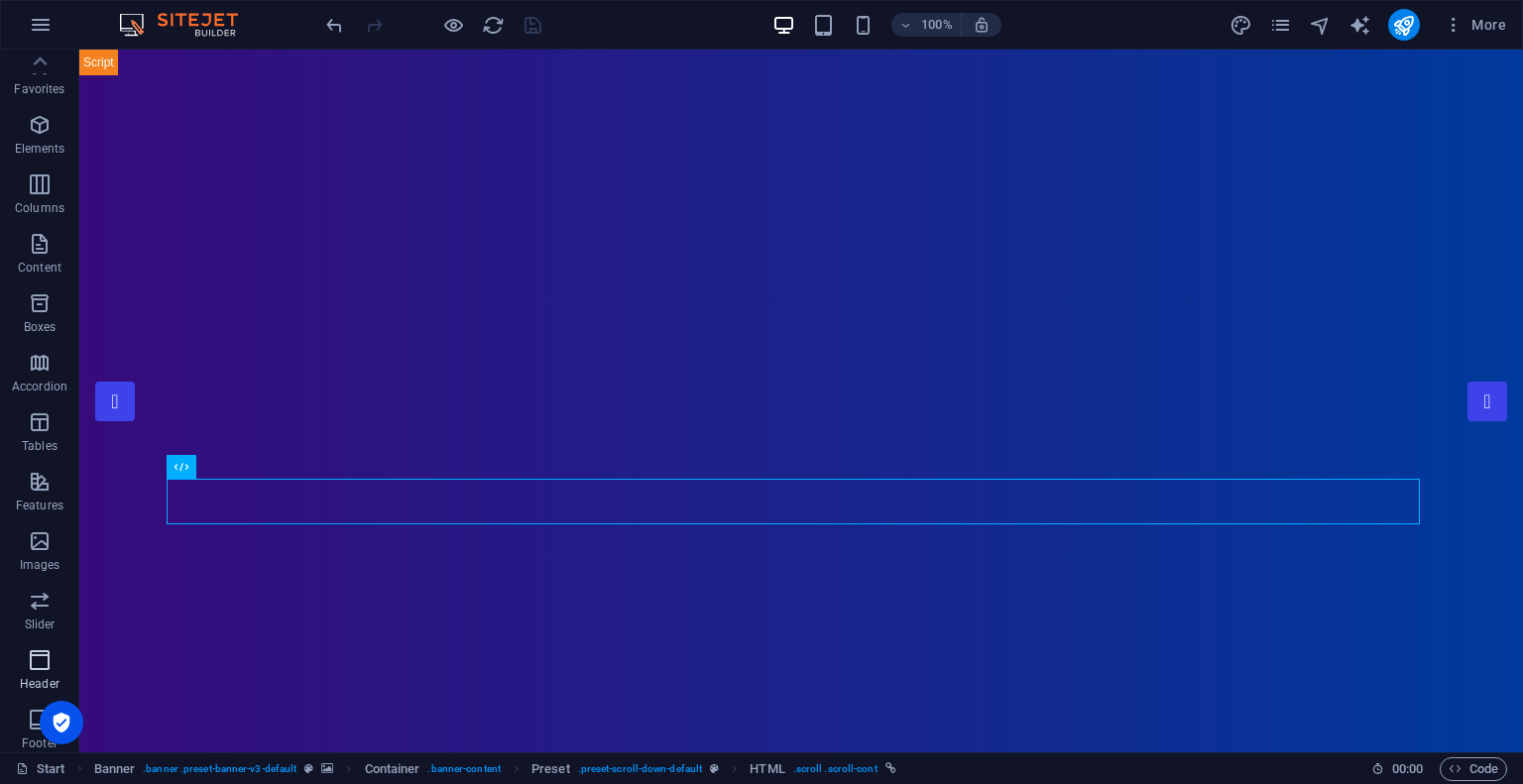 scroll, scrollTop: 0, scrollLeft: 0, axis: both 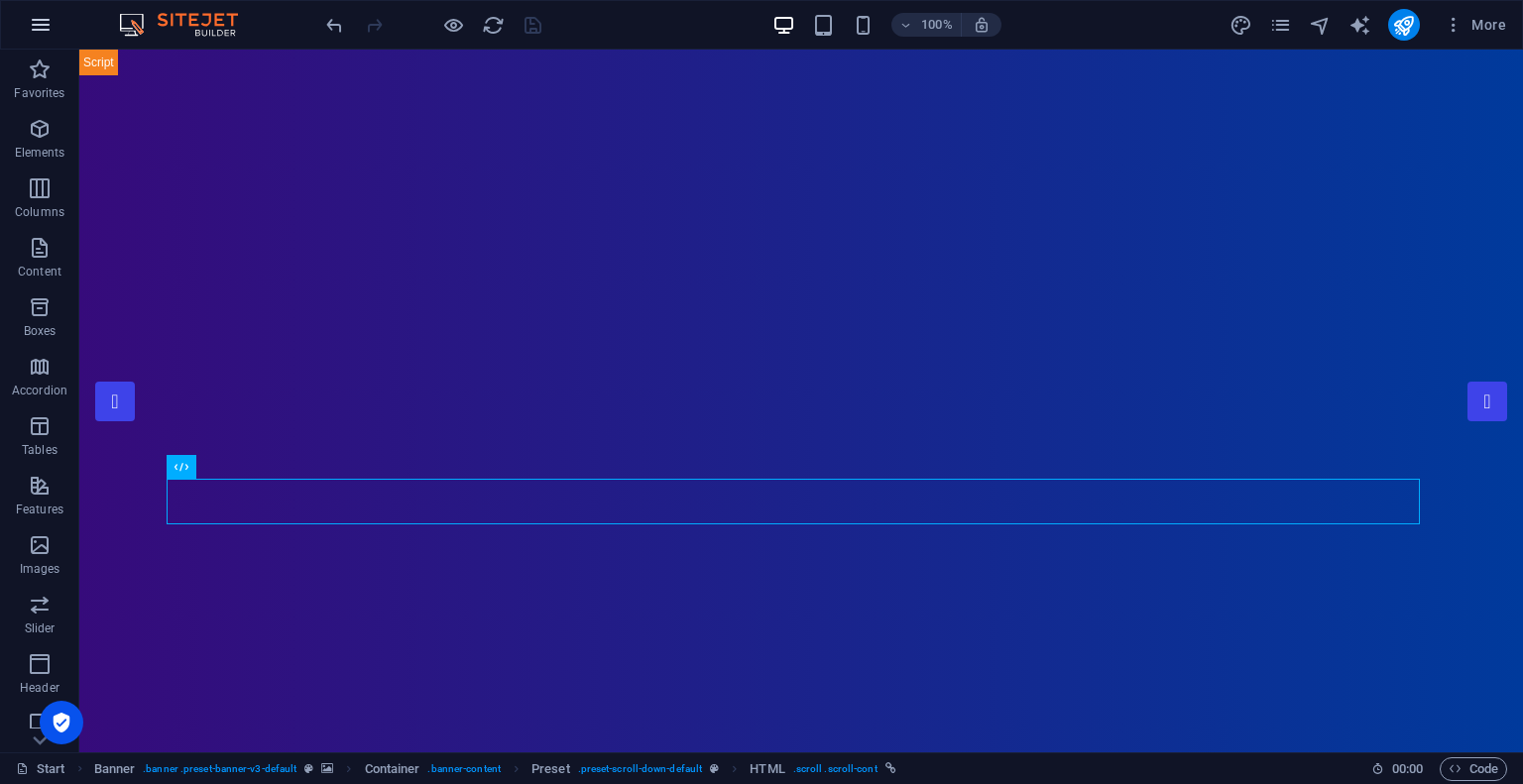 click at bounding box center (41, 25) 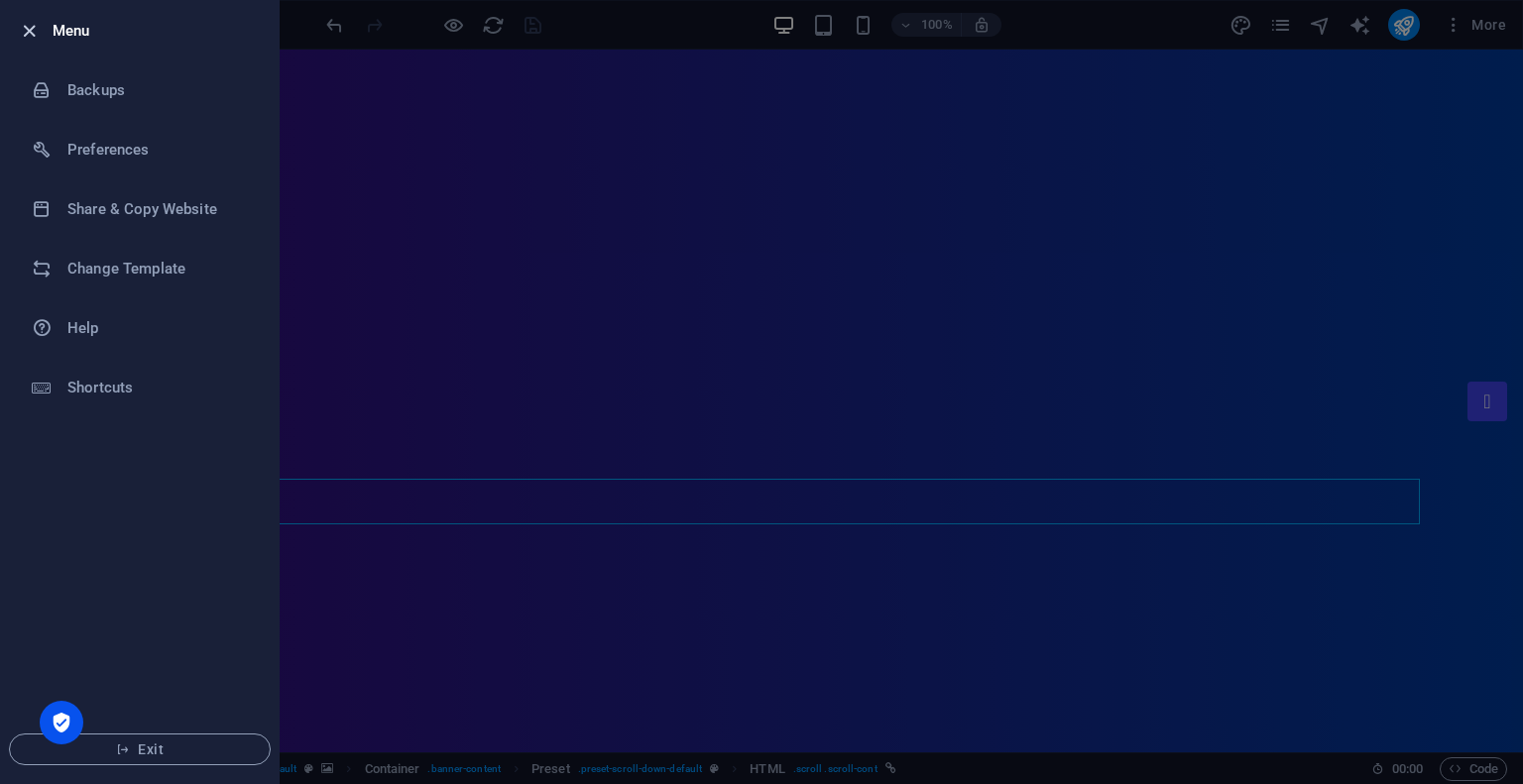 click at bounding box center [29, 31] 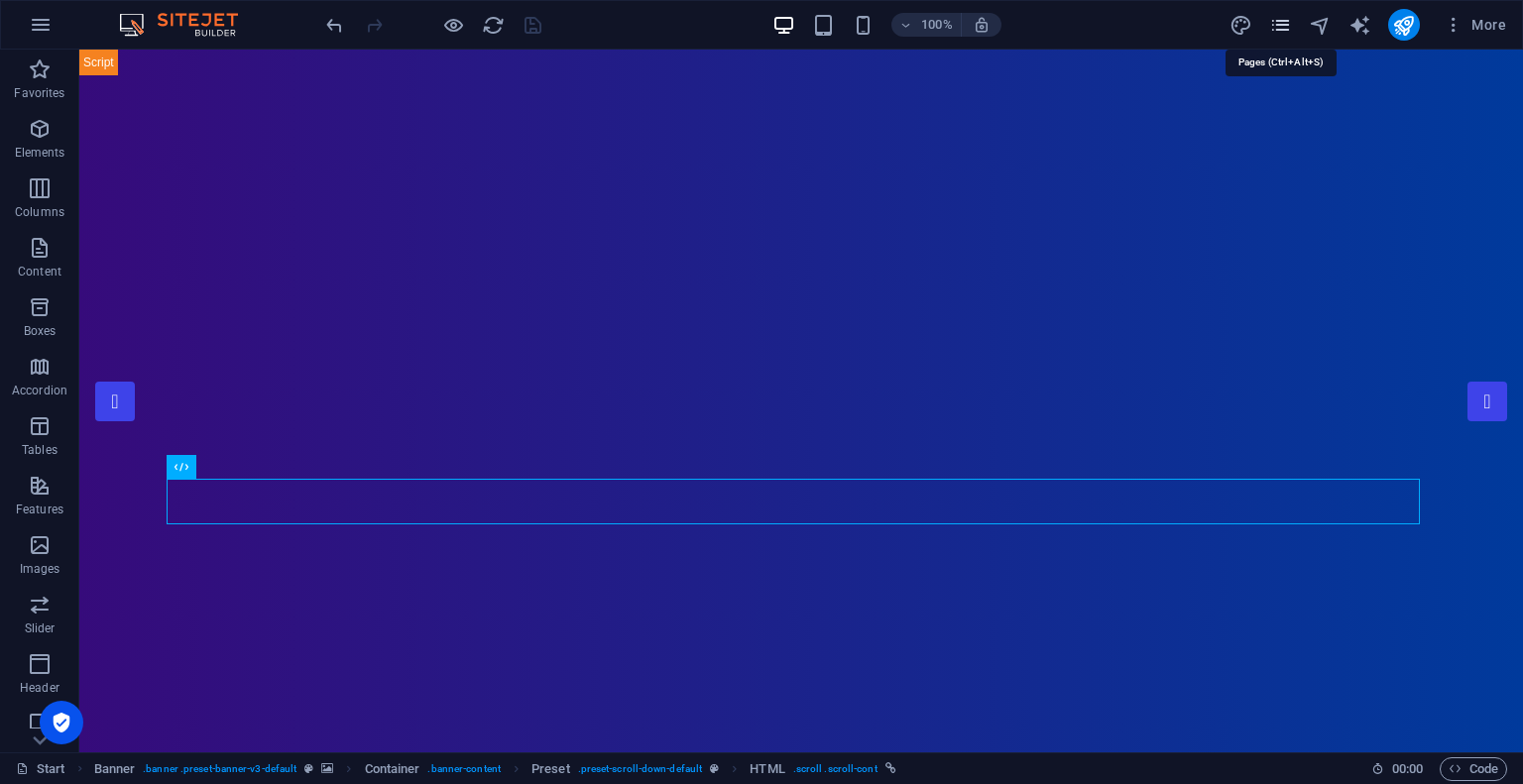 click at bounding box center [1280, 25] 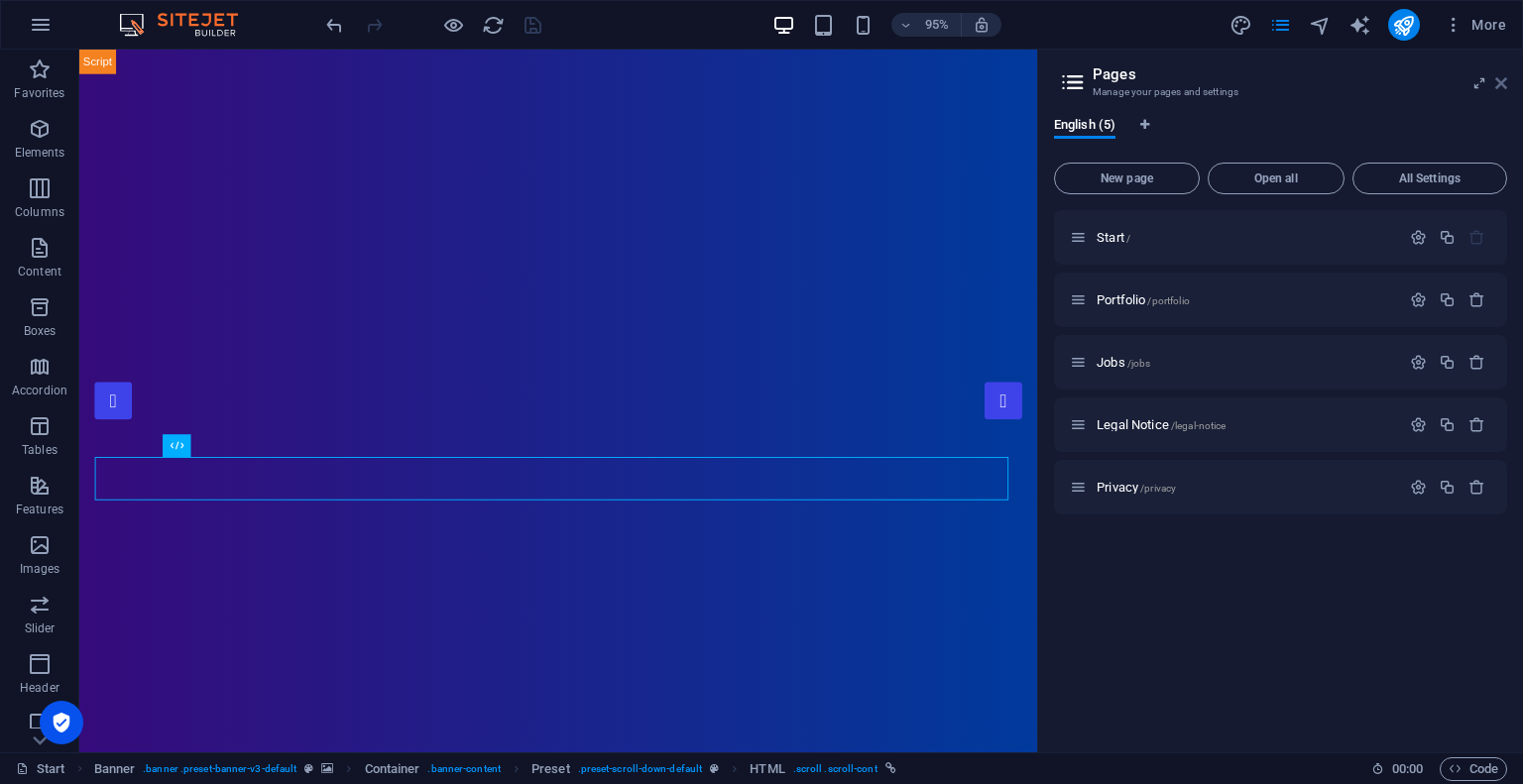 drag, startPoint x: 1503, startPoint y: 83, endPoint x: 1424, endPoint y: 34, distance: 92.96236 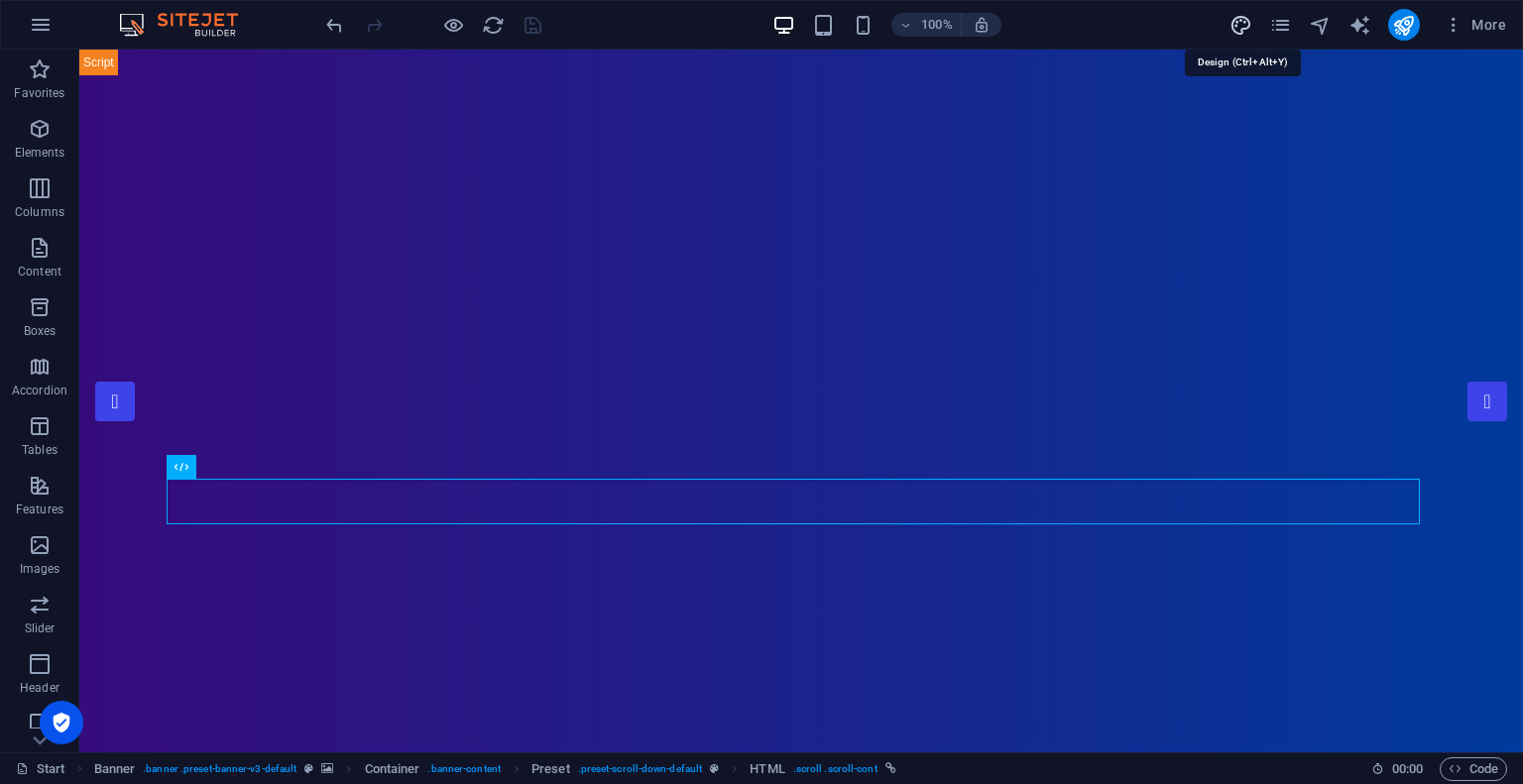 click at bounding box center [1240, 25] 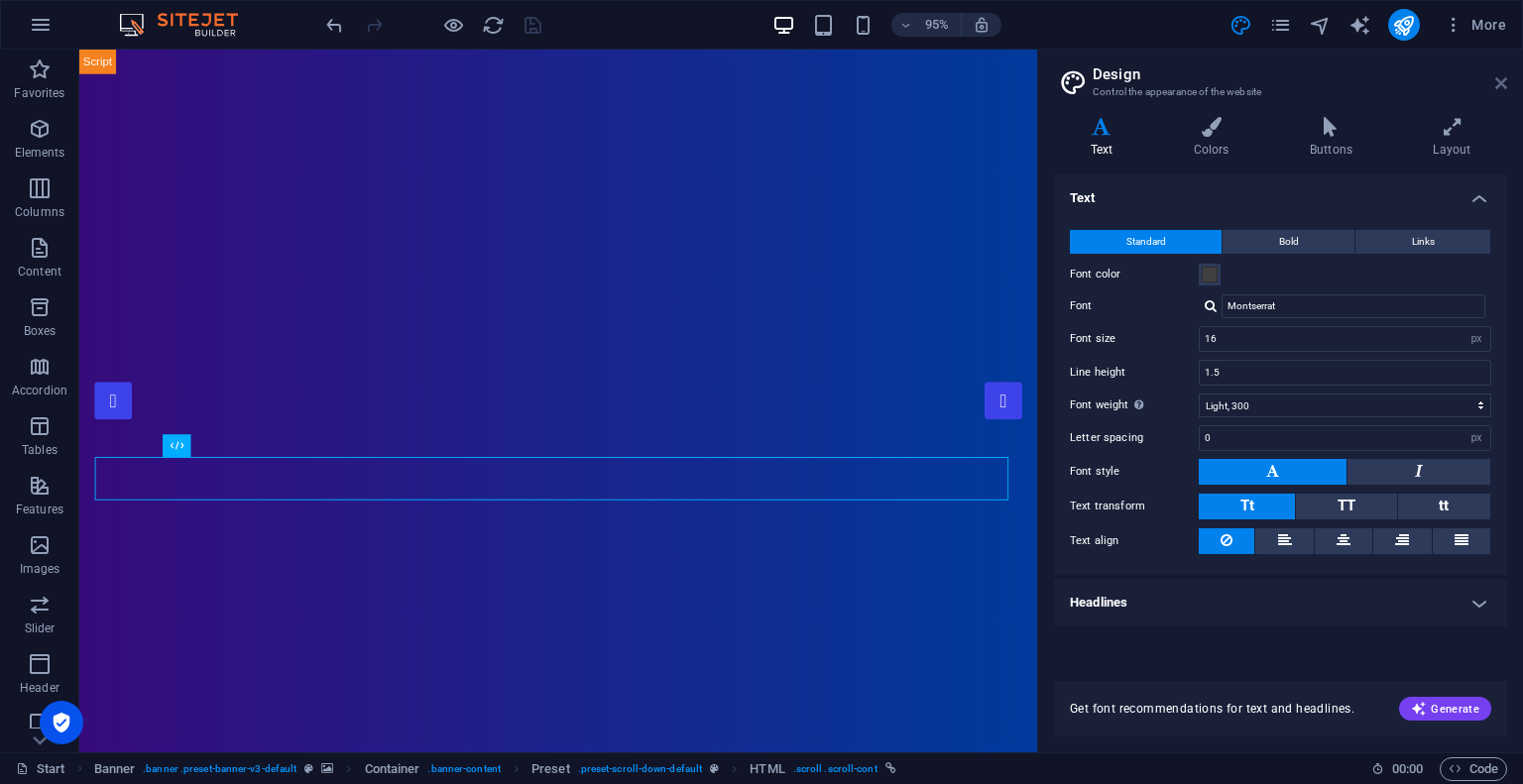 click at bounding box center [1501, 83] 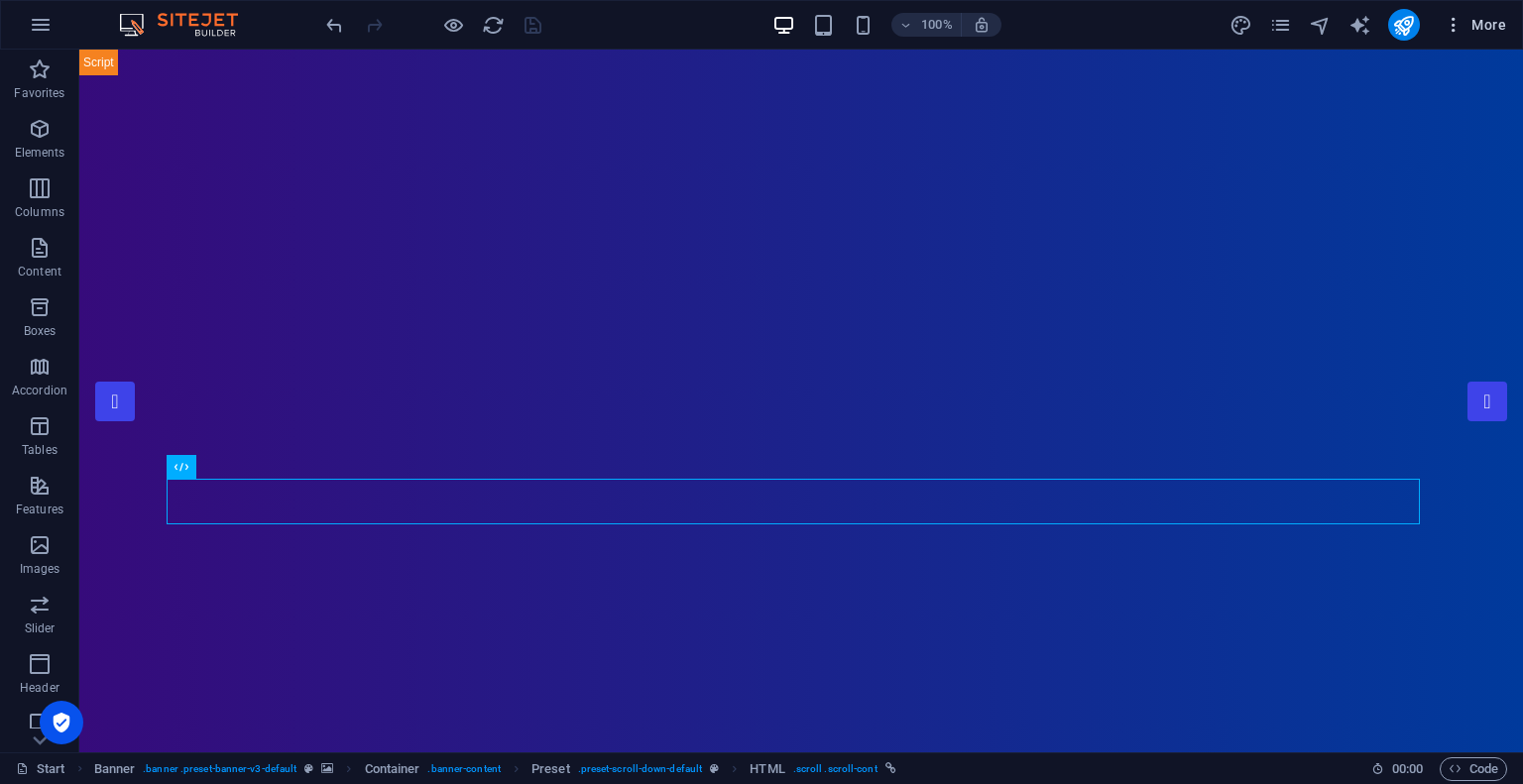 click on "More" at bounding box center [1474, 25] 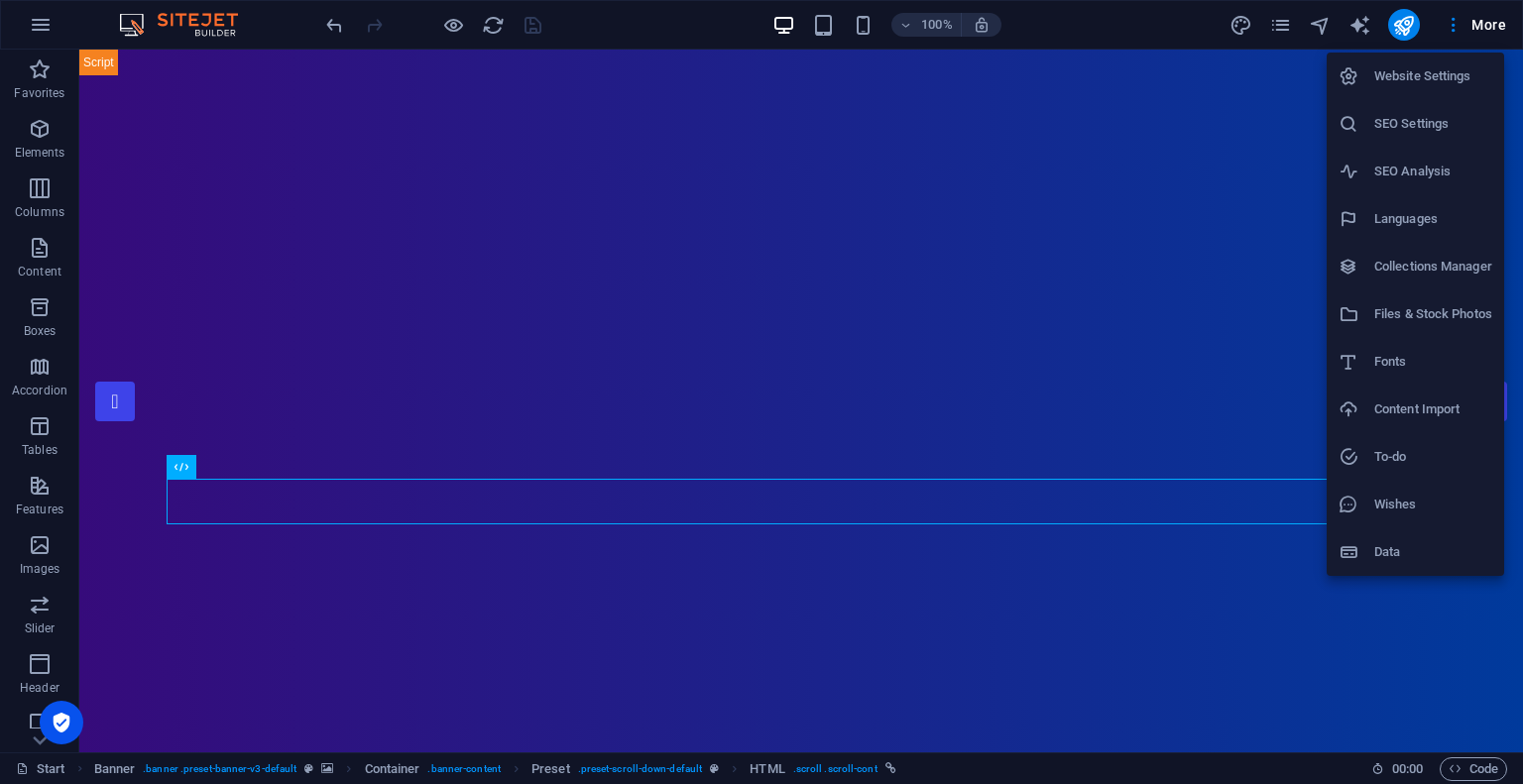 click at bounding box center [762, 392] 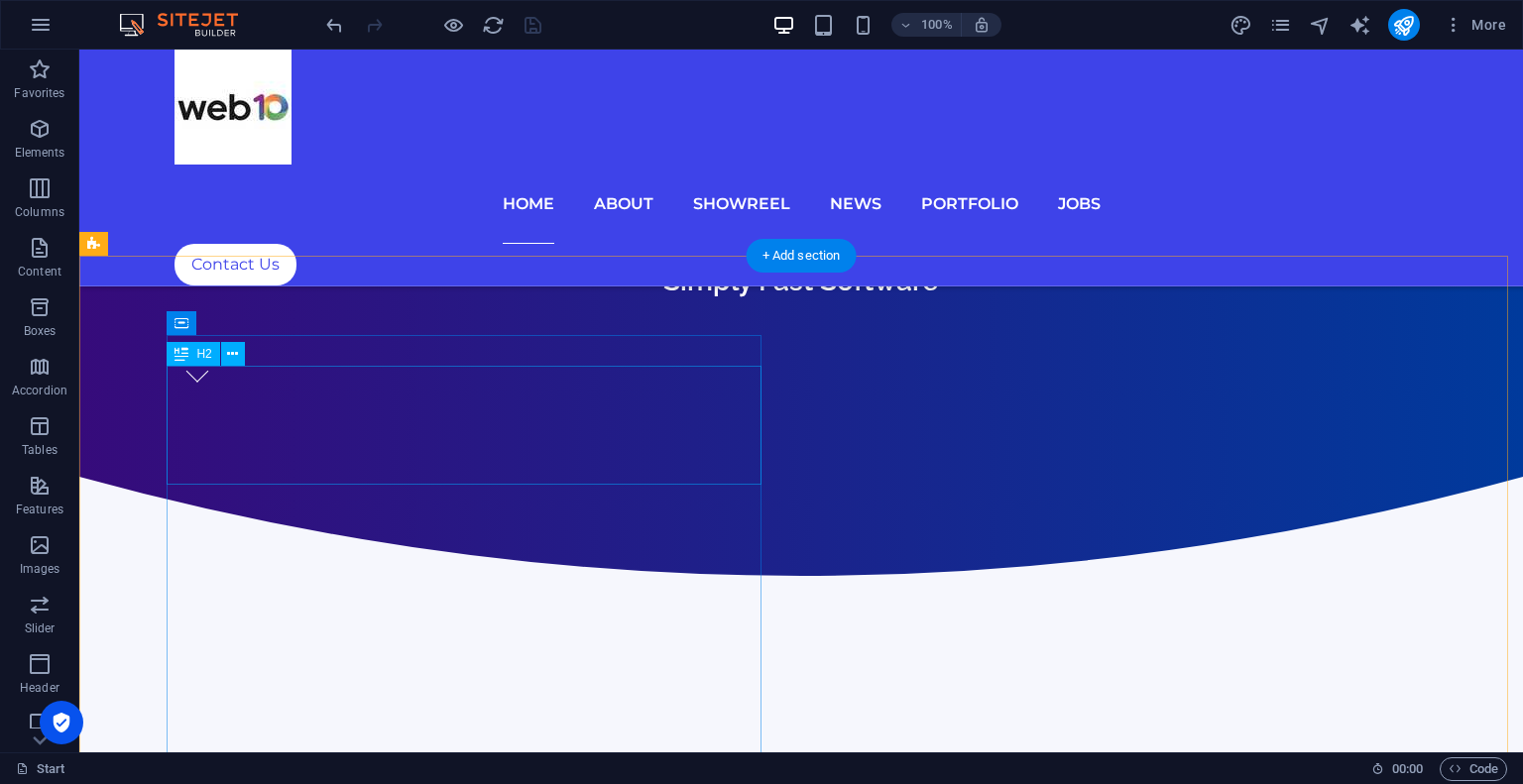 scroll, scrollTop: 1090, scrollLeft: 0, axis: vertical 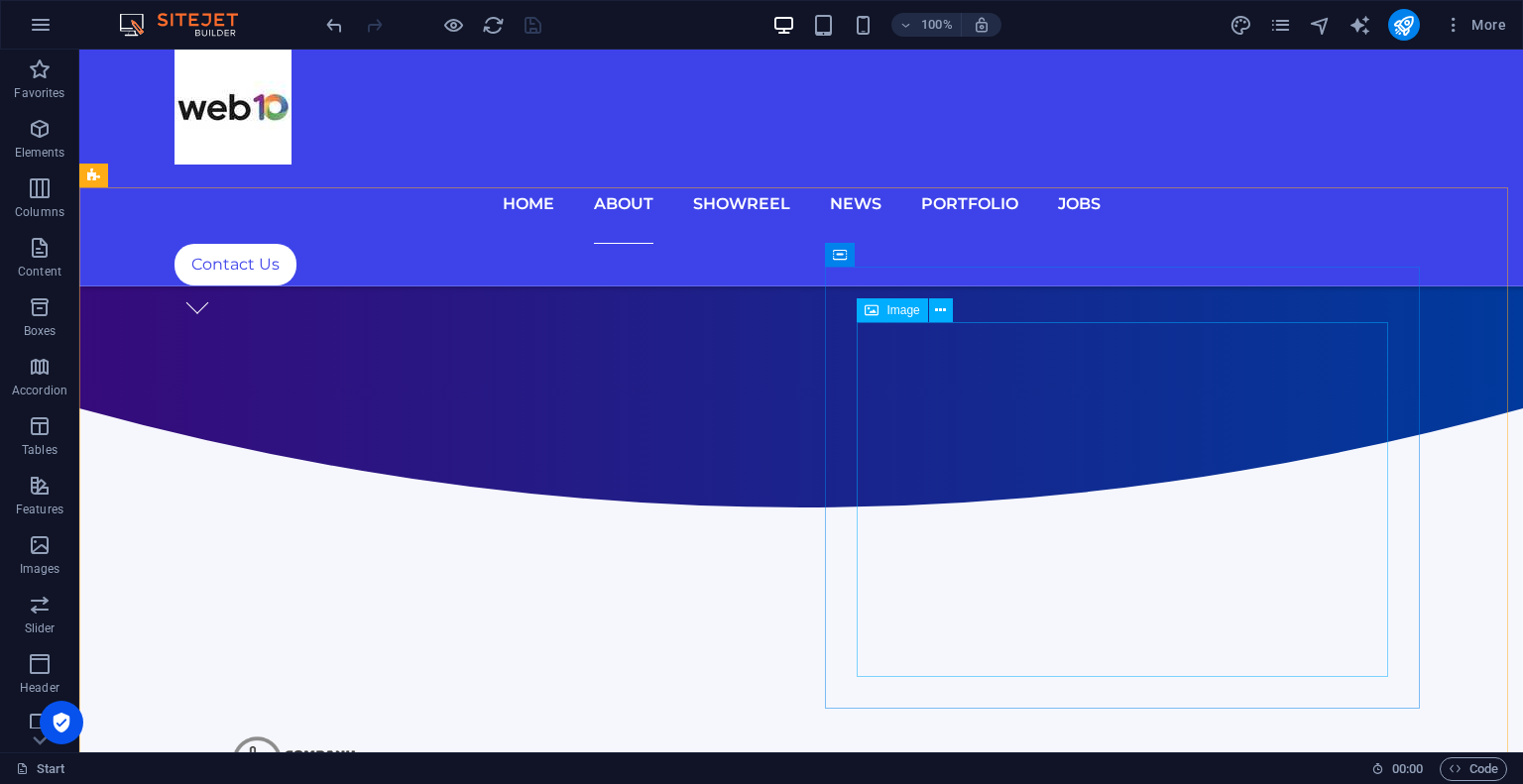 click on "Image" at bounding box center [891, 310] 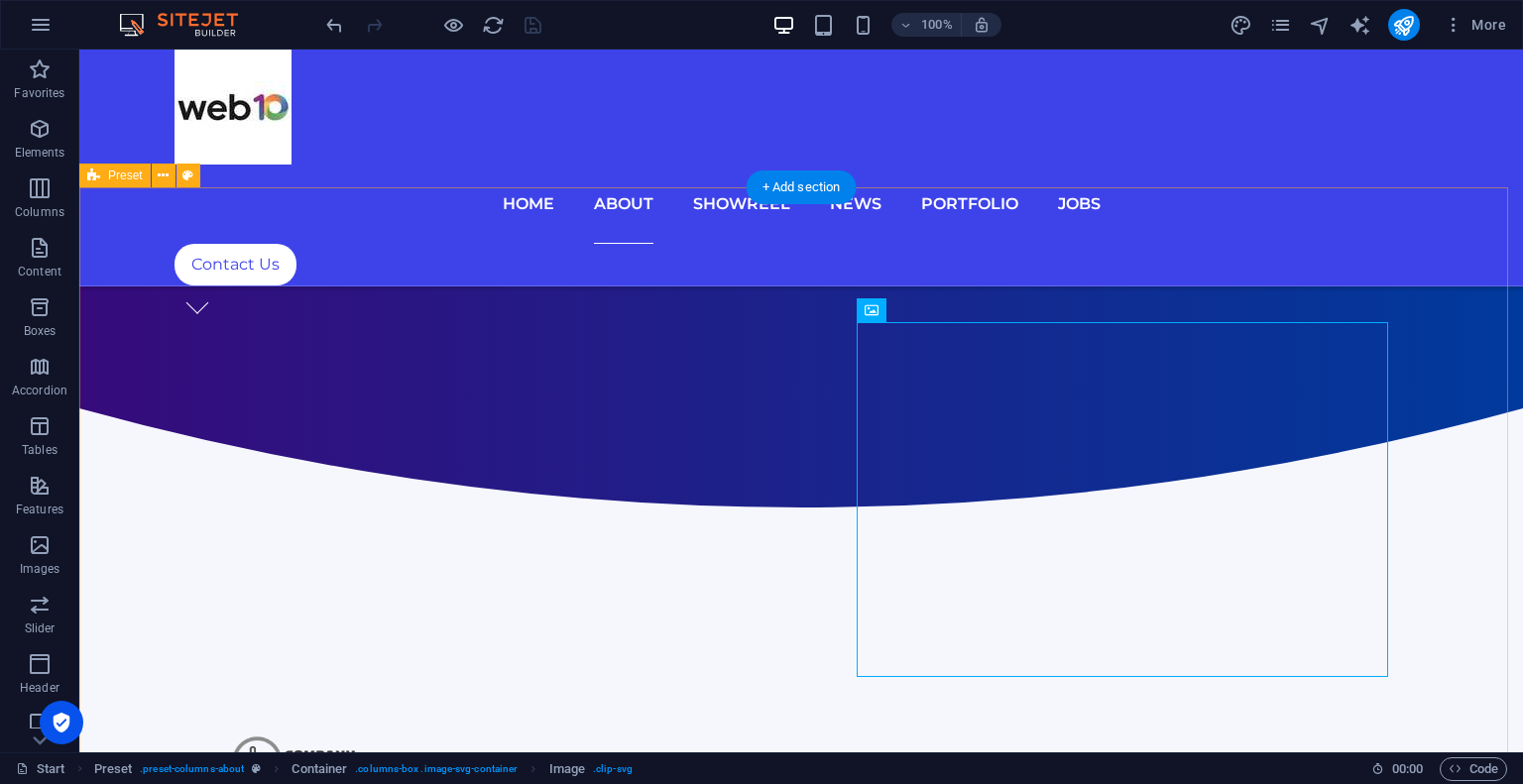 click on "[PERSON_NAME][DOMAIN_NAME] Lorem ipsum dolor sit amet, consectetur adipisicing elit. Alias, repellat, temporibus, consequuntur, at ipsam sint iusto delectus laborum saepe sed error aspernatur voluptatibus mollitia labore a? Nemo, reprehenderit, fugiat tenetur atque voluptas quae ex blanditiis deleniti soluta repellat placeat totam fugit qui magnam distinctio doloremque nihil iste architecto expedita voluptates! Est, illo, illum, ut asperiores obcaecati nihil quibusdam voluptatum repellendus ullam error quo placeat doloremque cumque expedita distinctio praesentium tempora ipsum quos quisquam mollitia accusamus iure voluptas aut ratione officia quae id rerum? Deleniti, voluptatibus, impedit fugit at dicta ea voluptas voluptatem laboriosam blanditiis distinctio quidem dolorum assumenda maiores illo! .cls-1{fill:#1a171b;stroke:#fff;stroke-miterlimit:10;} Element 2
.cls-1{fill:#1a171b;stroke:#fff;stroke-miterlimit:10;} Element 2
Our Team Our Philosophy Element 2" at bounding box center [801, 4275] 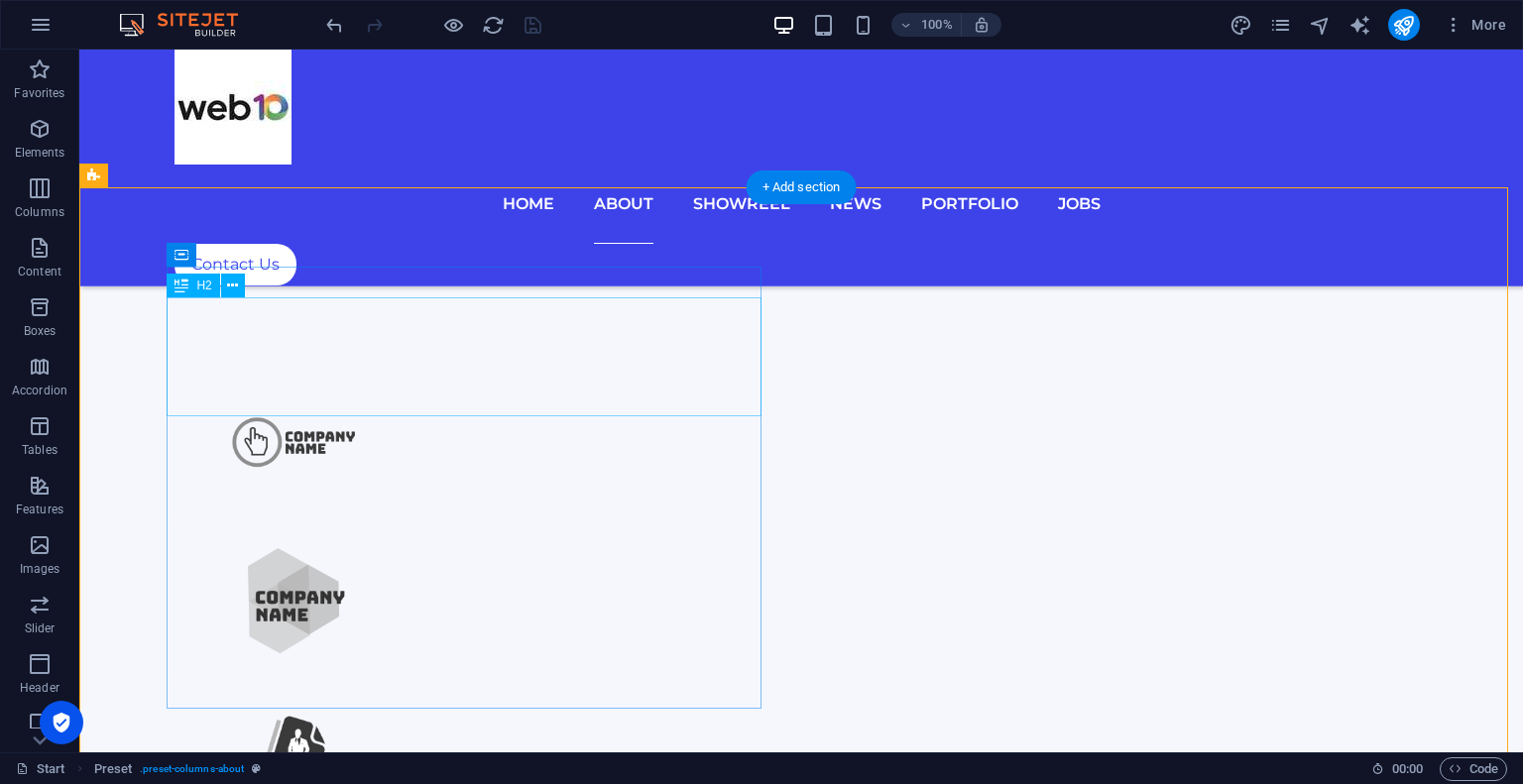 scroll, scrollTop: 1487, scrollLeft: 0, axis: vertical 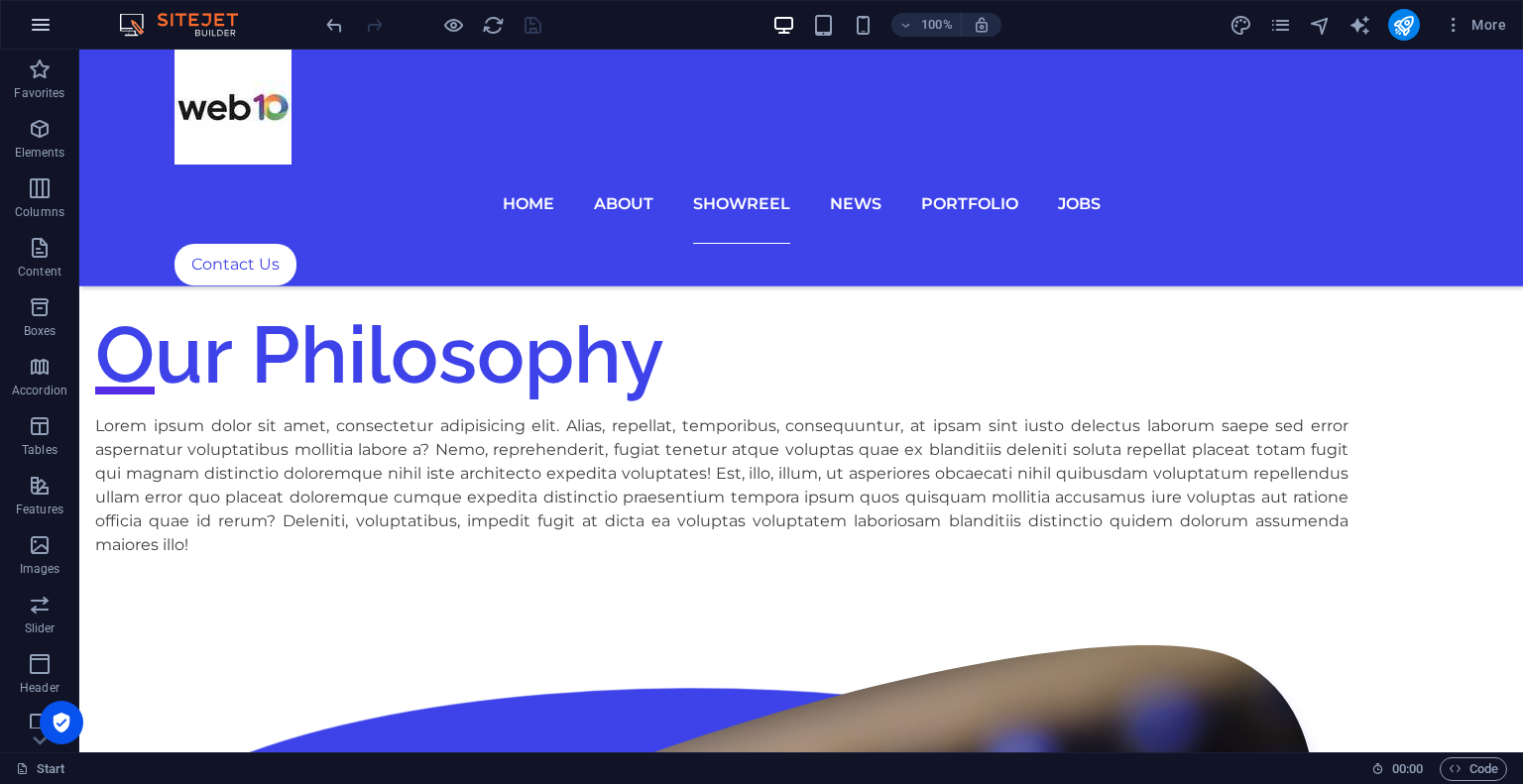 click at bounding box center [41, 25] 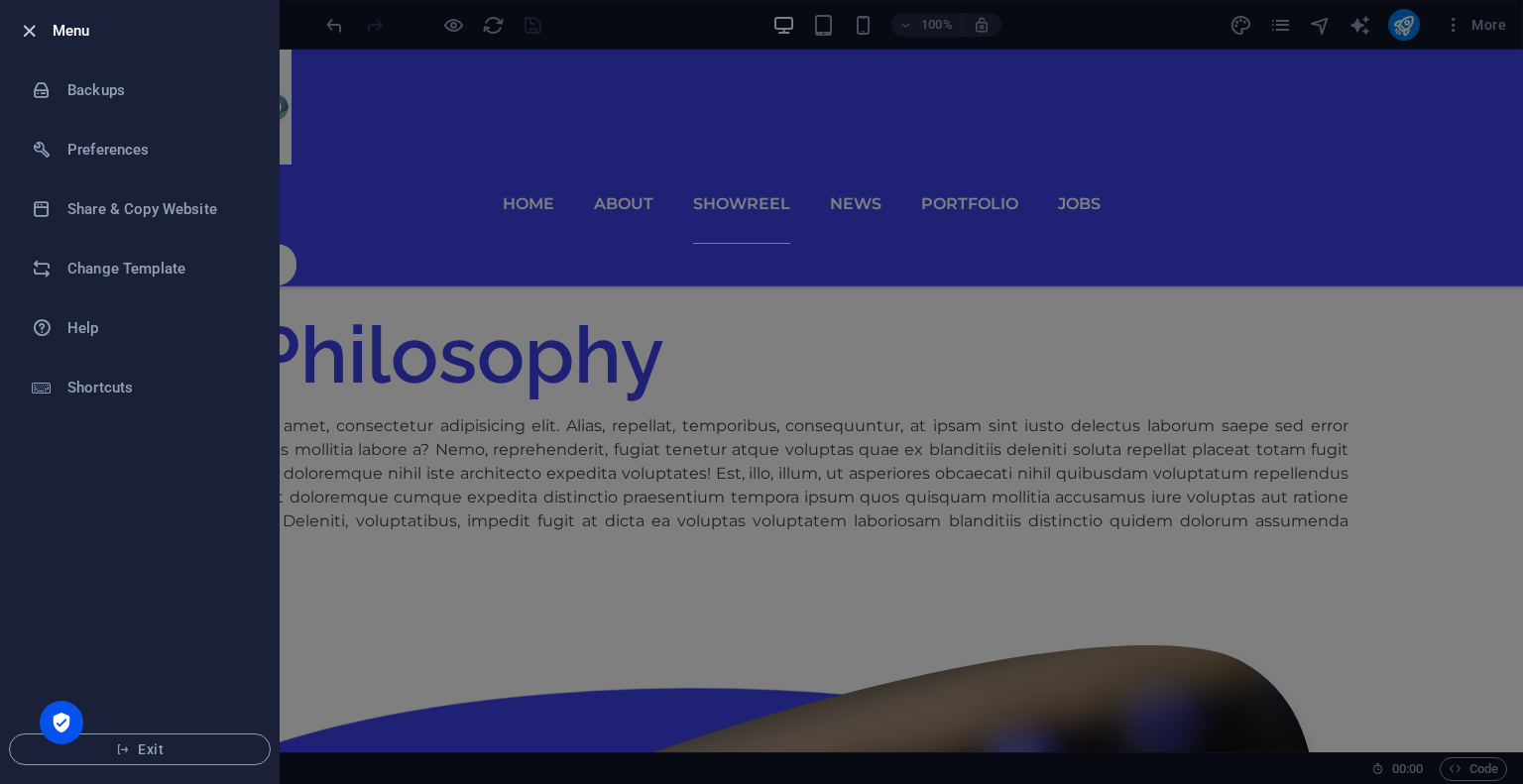 click at bounding box center (29, 31) 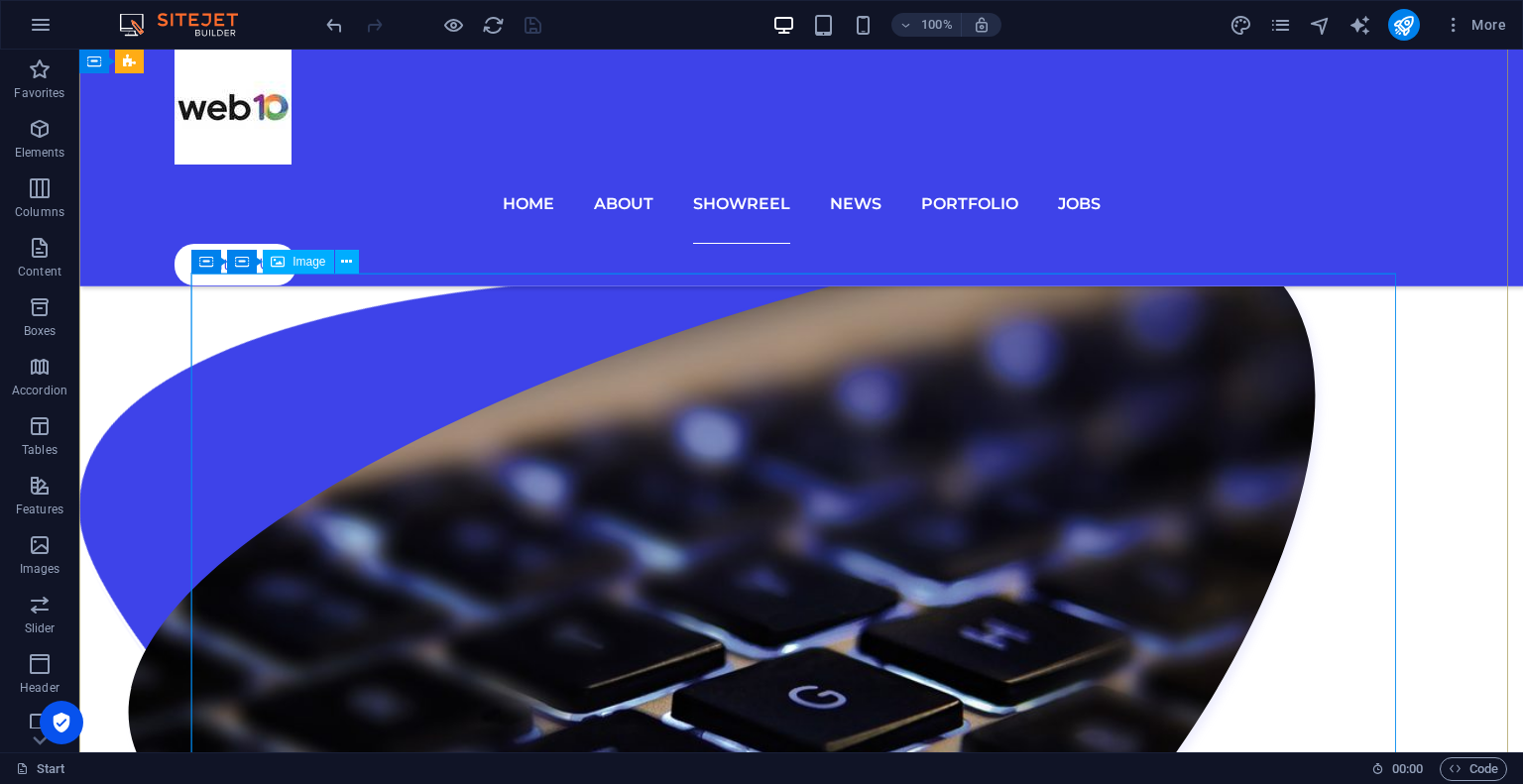 scroll, scrollTop: 6203, scrollLeft: 0, axis: vertical 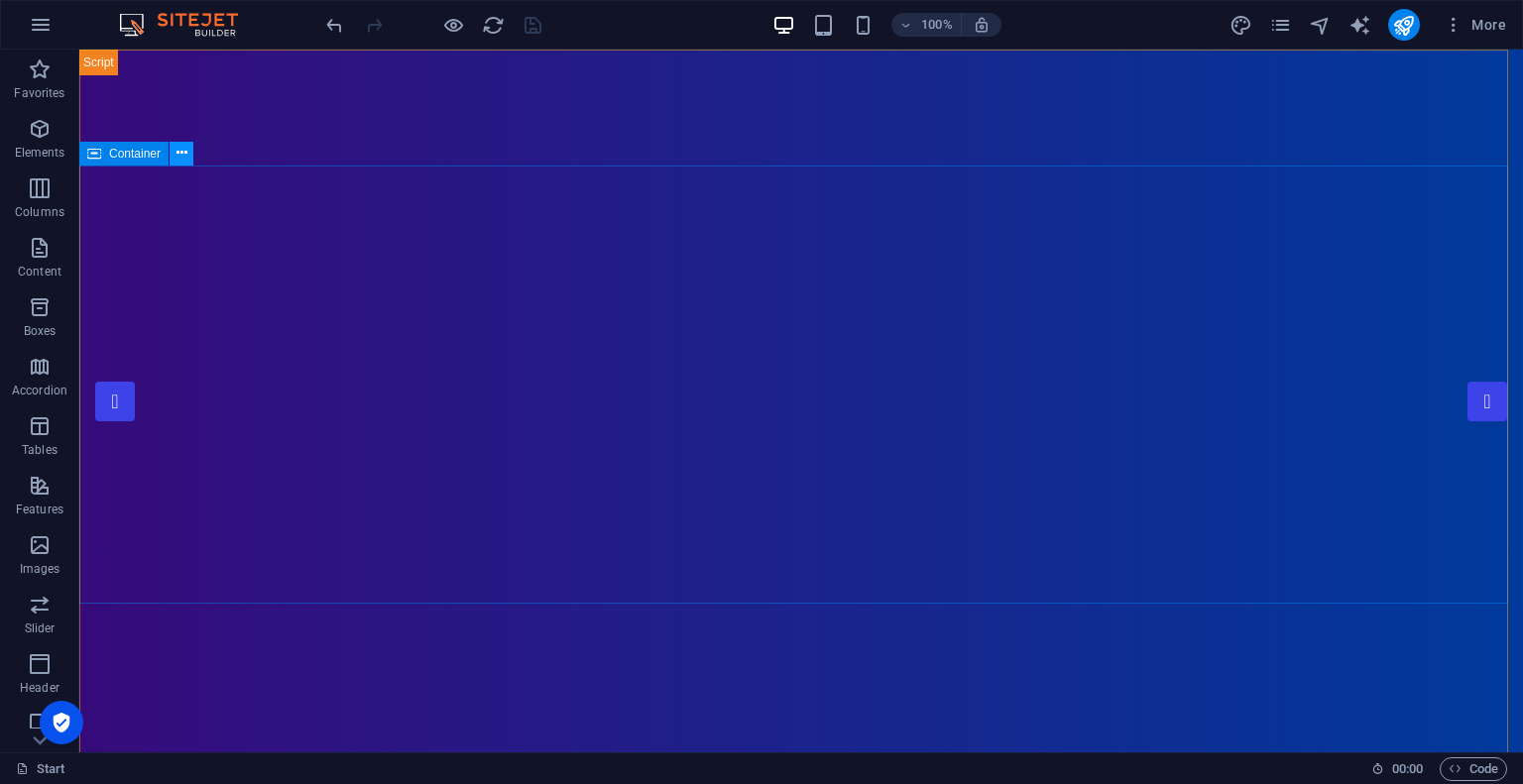 click at bounding box center [181, 153] 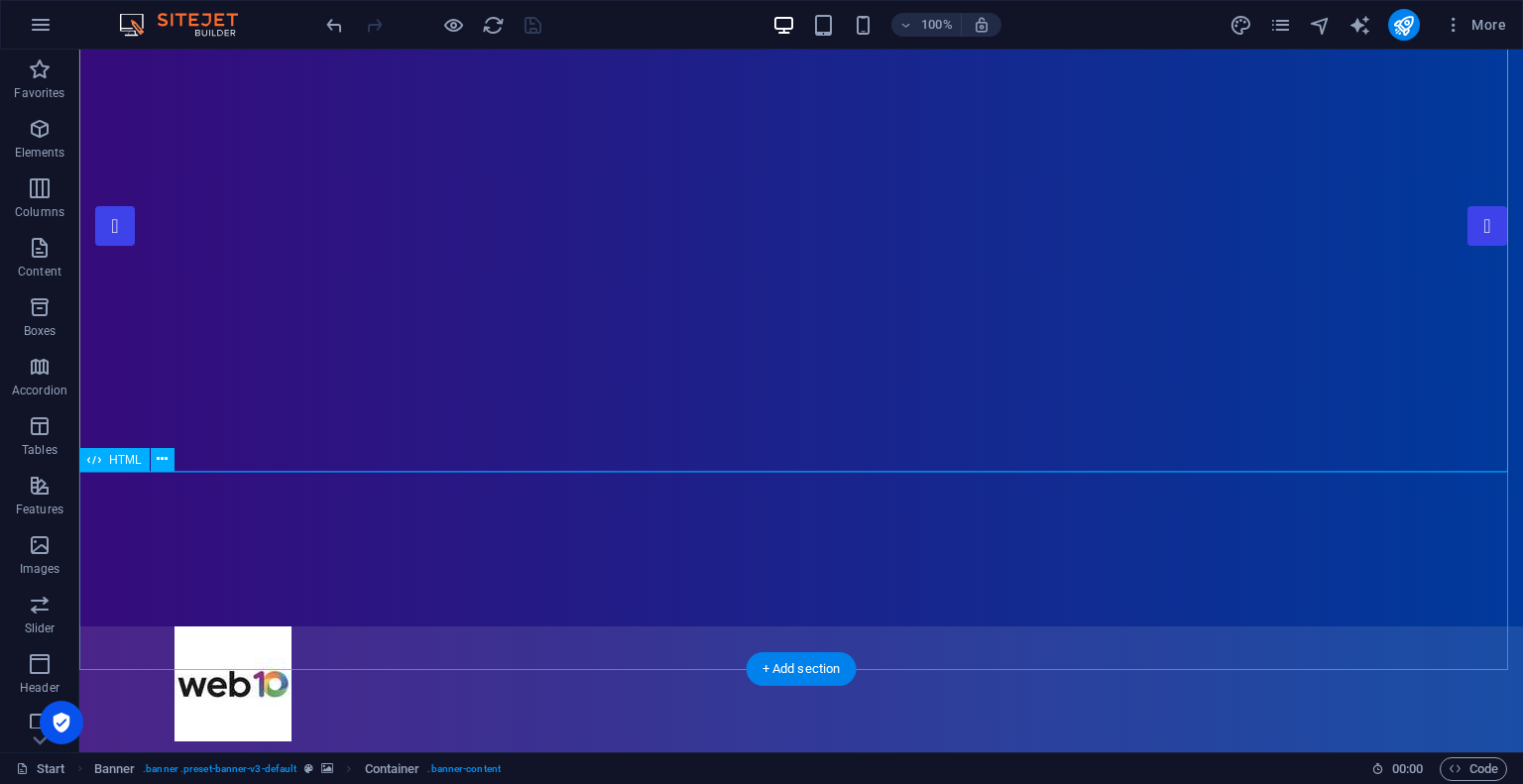 scroll, scrollTop: 178, scrollLeft: 0, axis: vertical 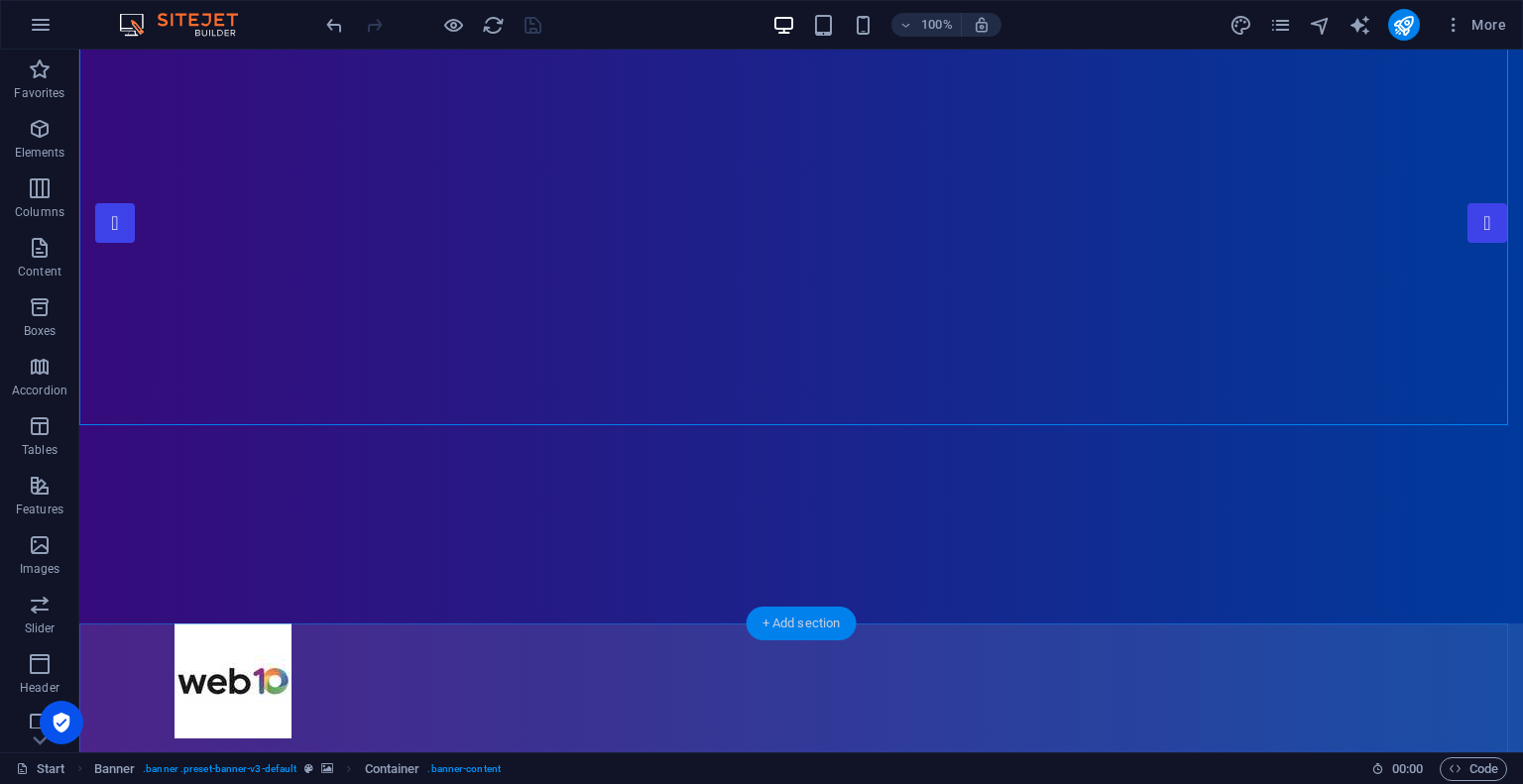 click on "+ Add section" at bounding box center [801, 623] 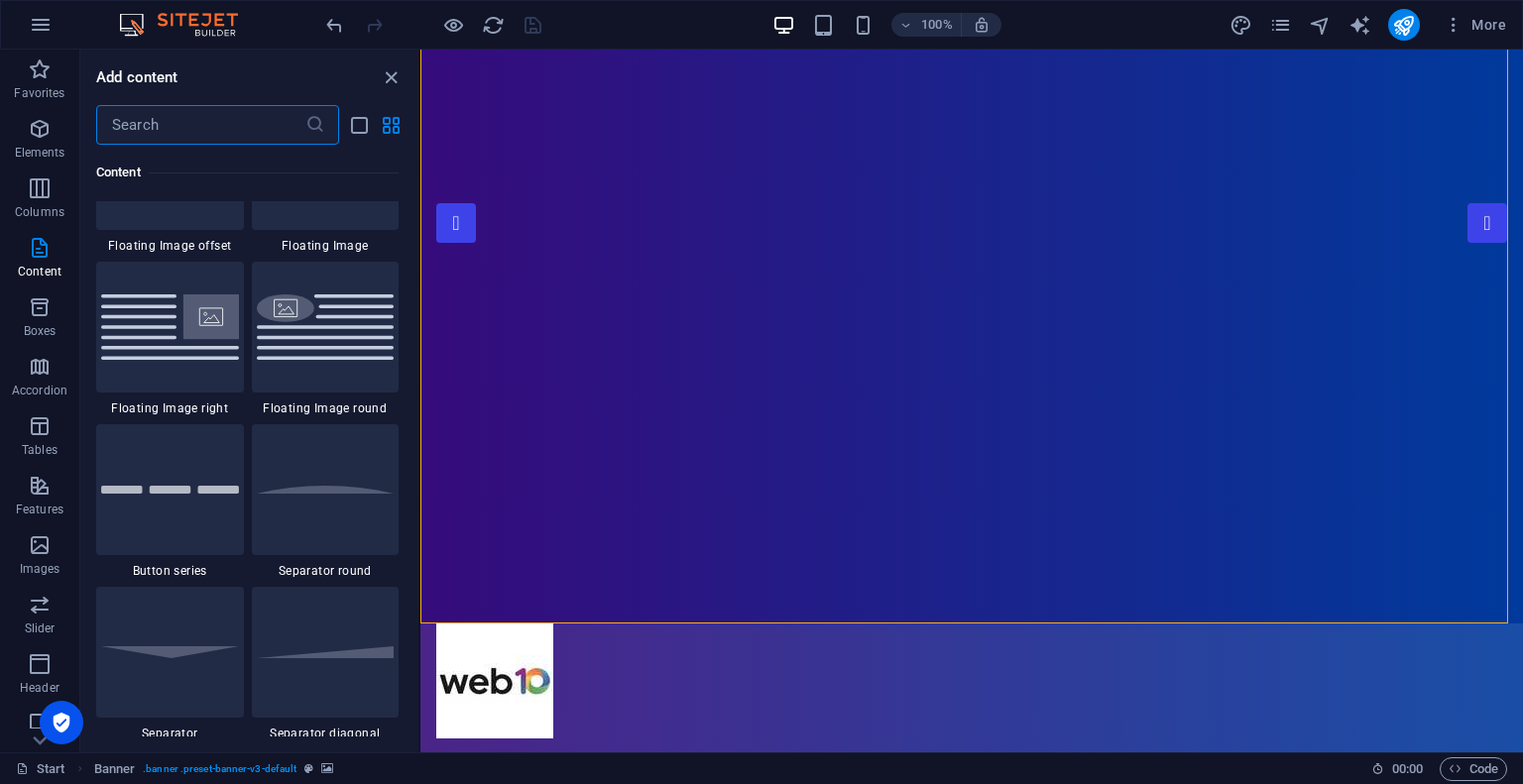 scroll, scrollTop: 4463, scrollLeft: 0, axis: vertical 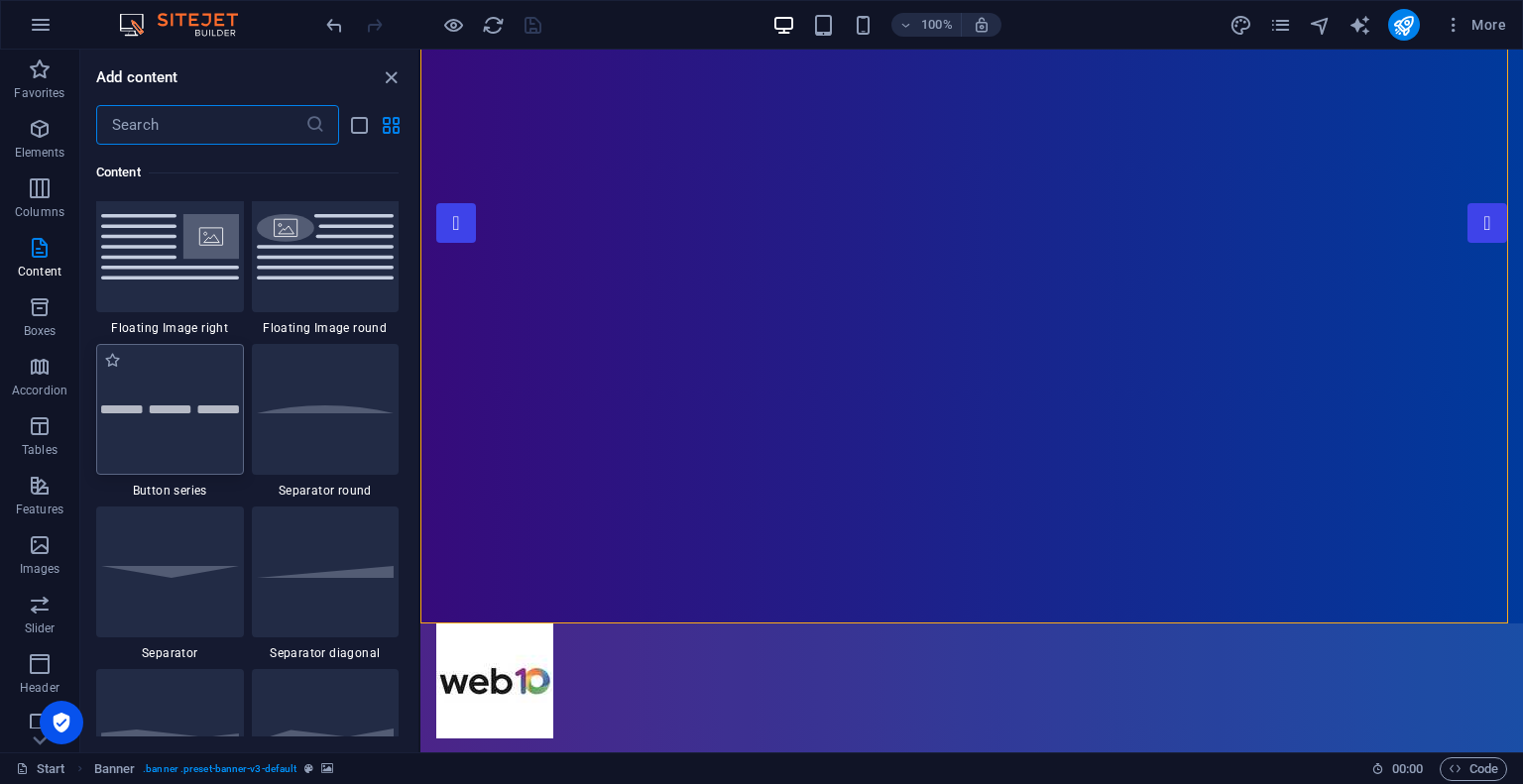 click at bounding box center (170, 409) 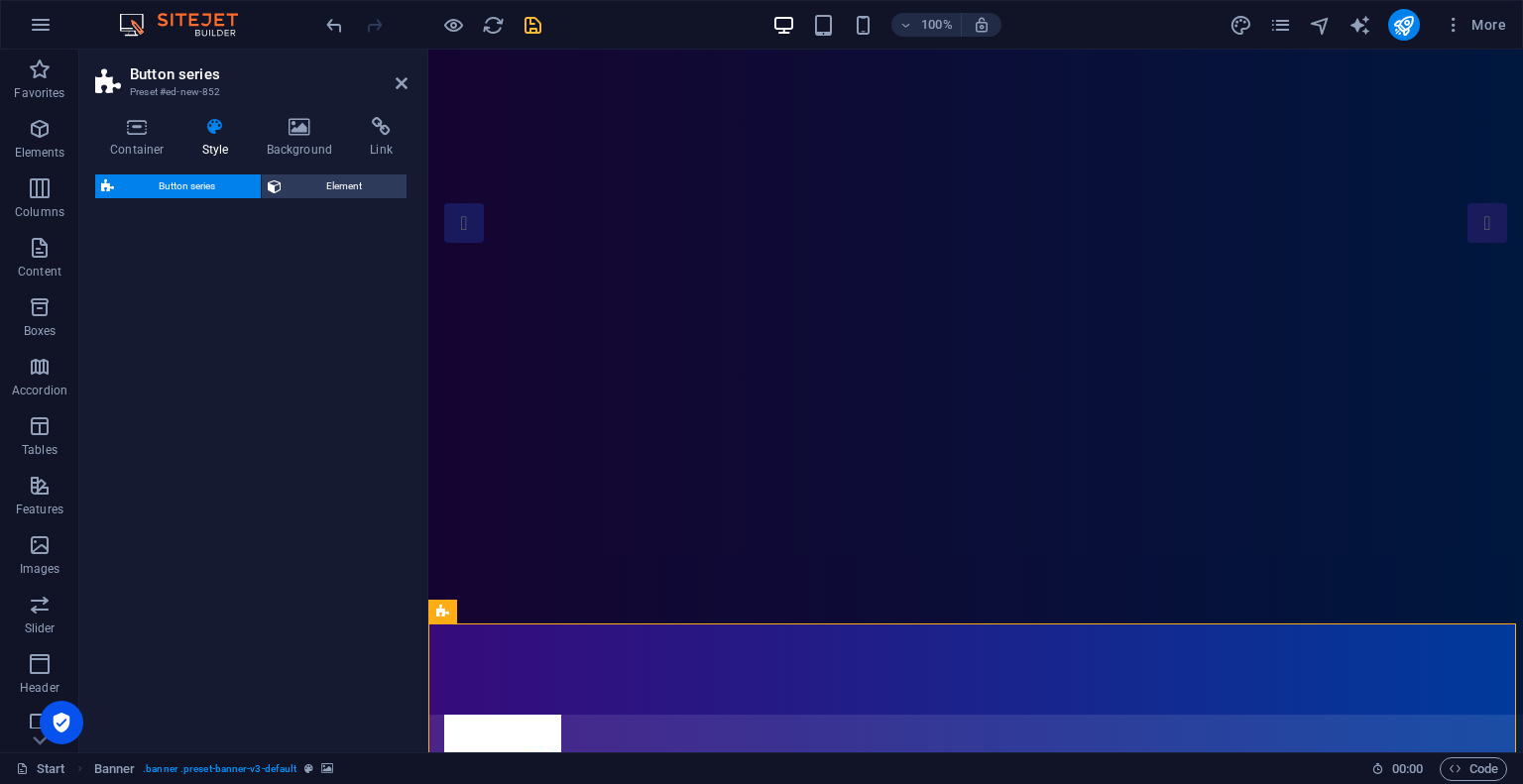 select on "rem" 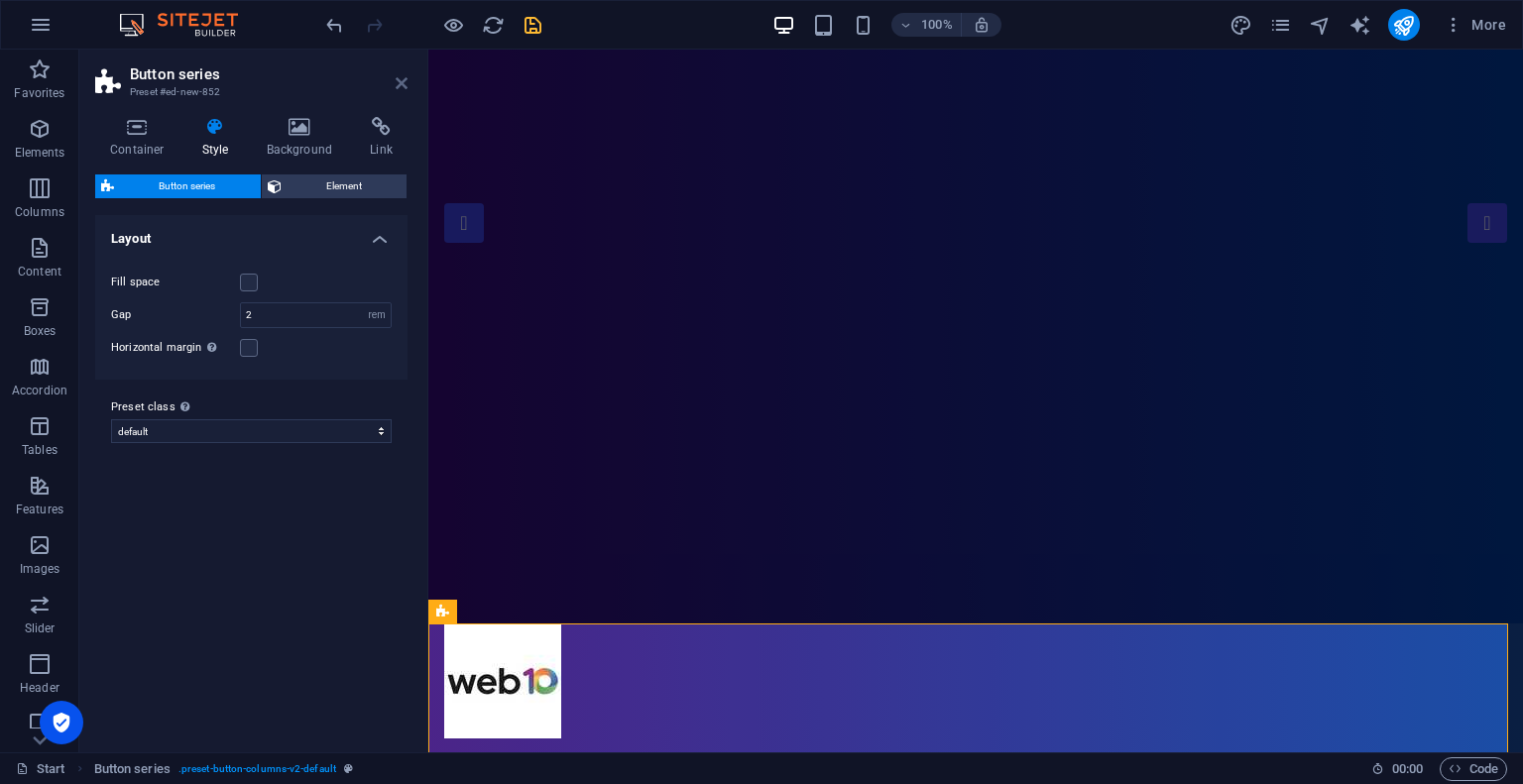 click at bounding box center (402, 83) 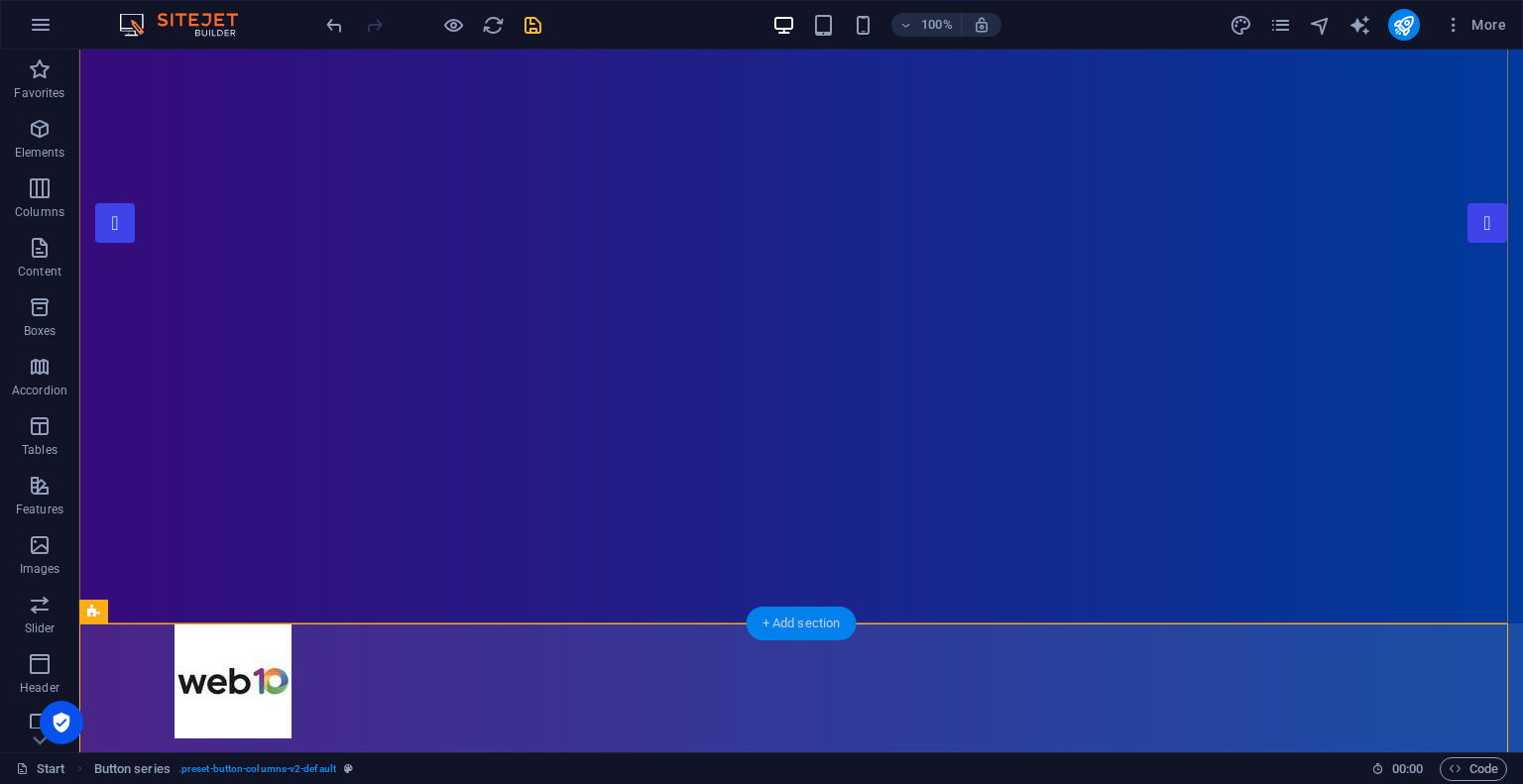 click on "+ Add section" at bounding box center (801, 623) 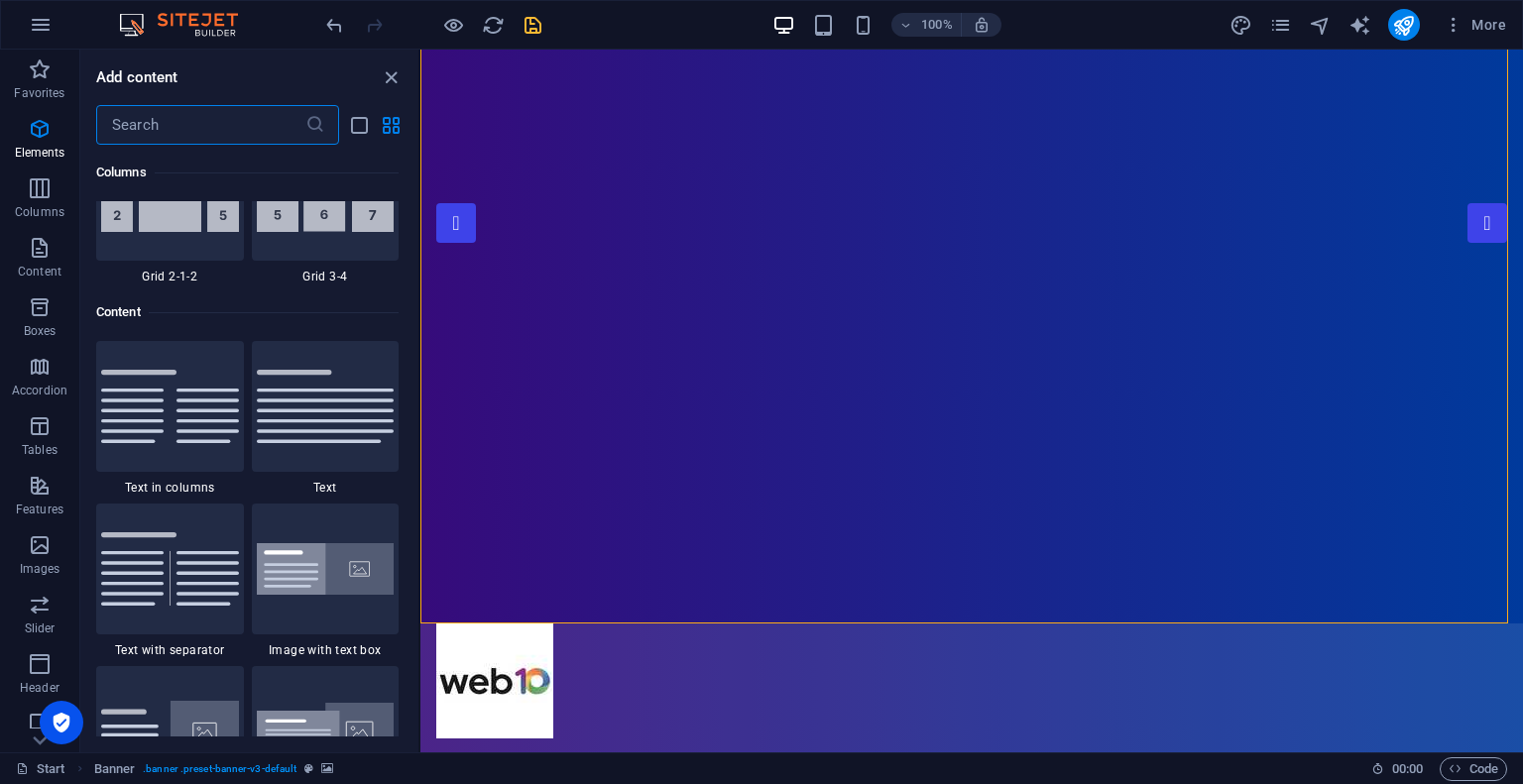 scroll, scrollTop: 3468, scrollLeft: 0, axis: vertical 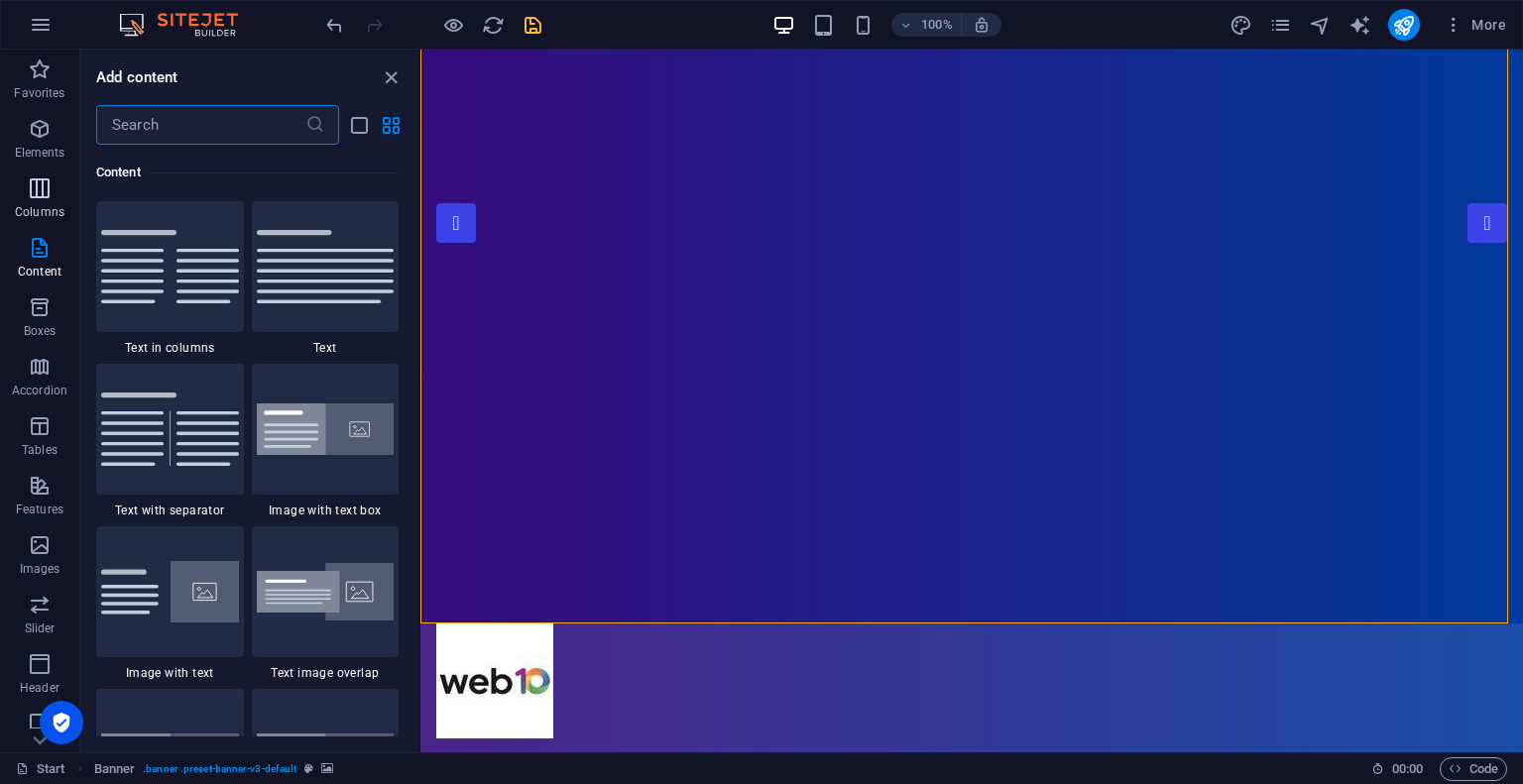 click on "Columns" at bounding box center (40, 212) 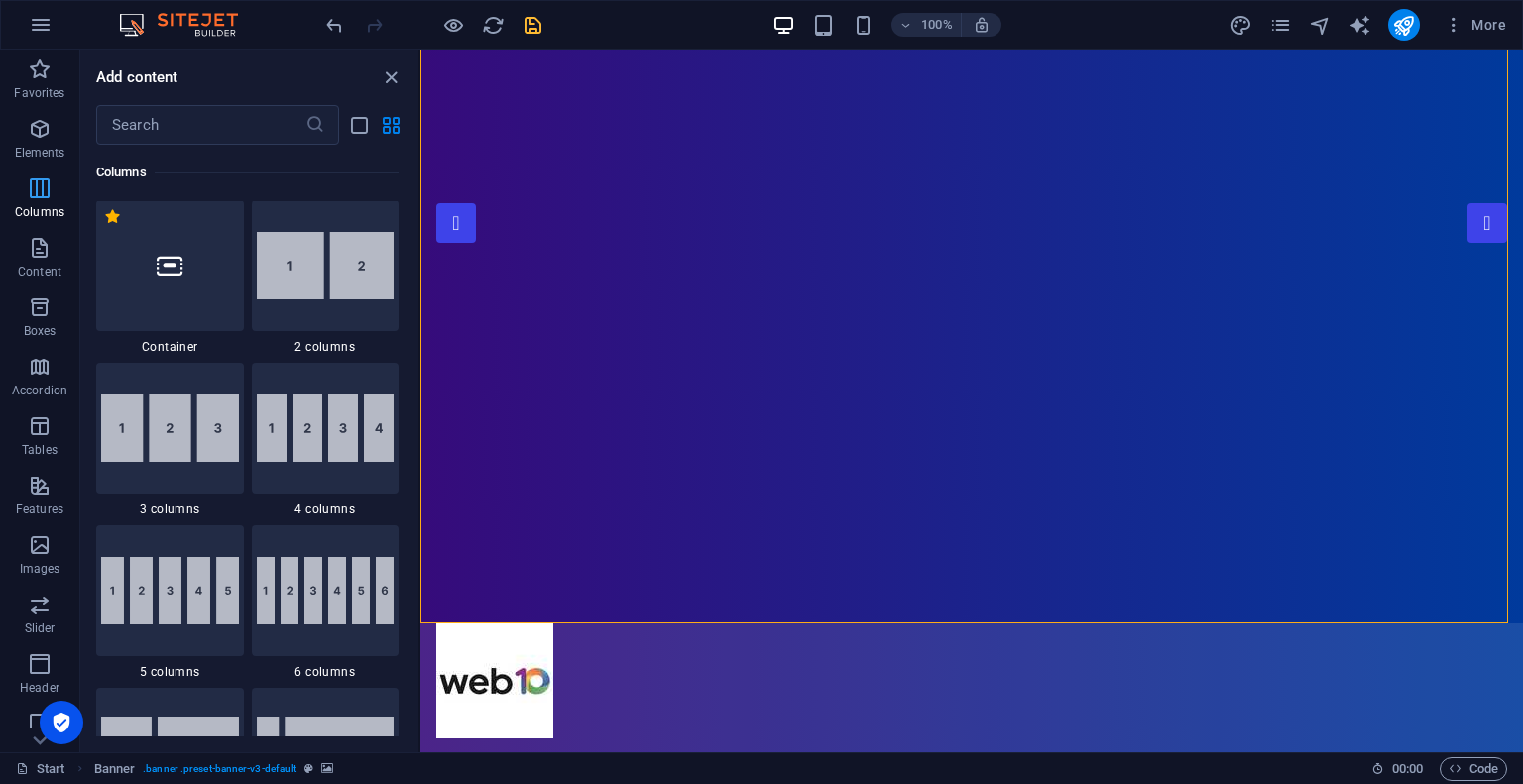 scroll, scrollTop: 981, scrollLeft: 0, axis: vertical 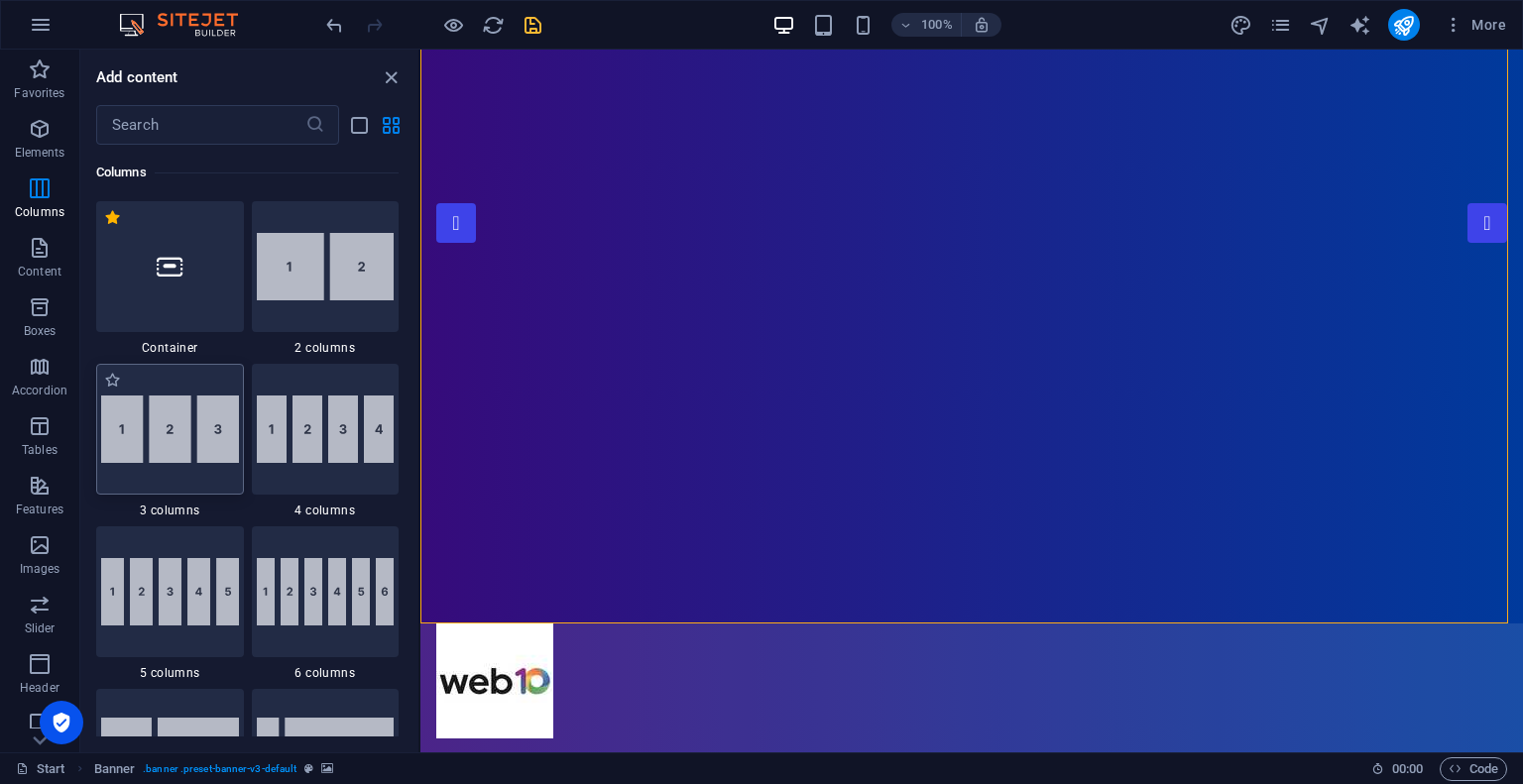 click at bounding box center [170, 429] 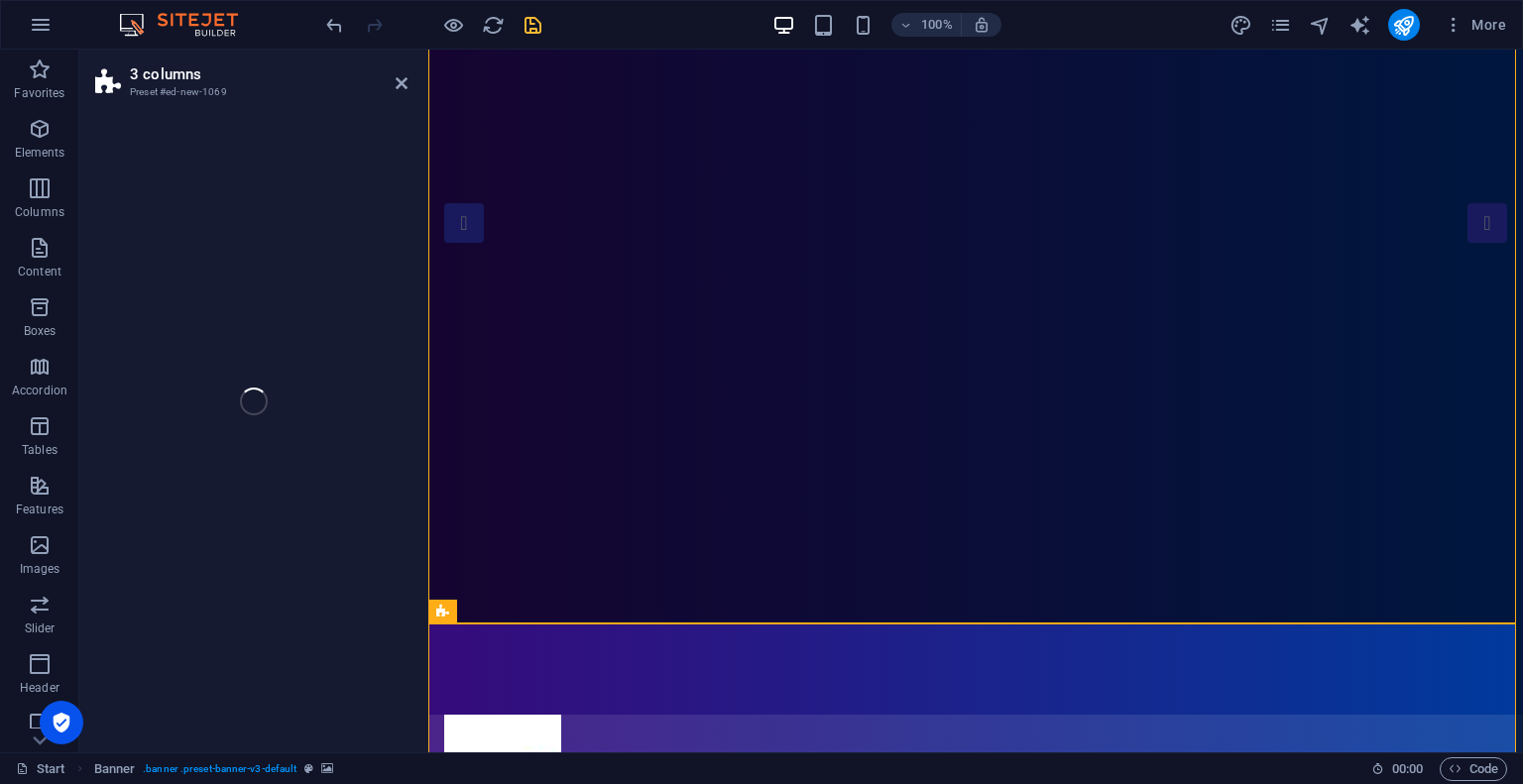select on "rem" 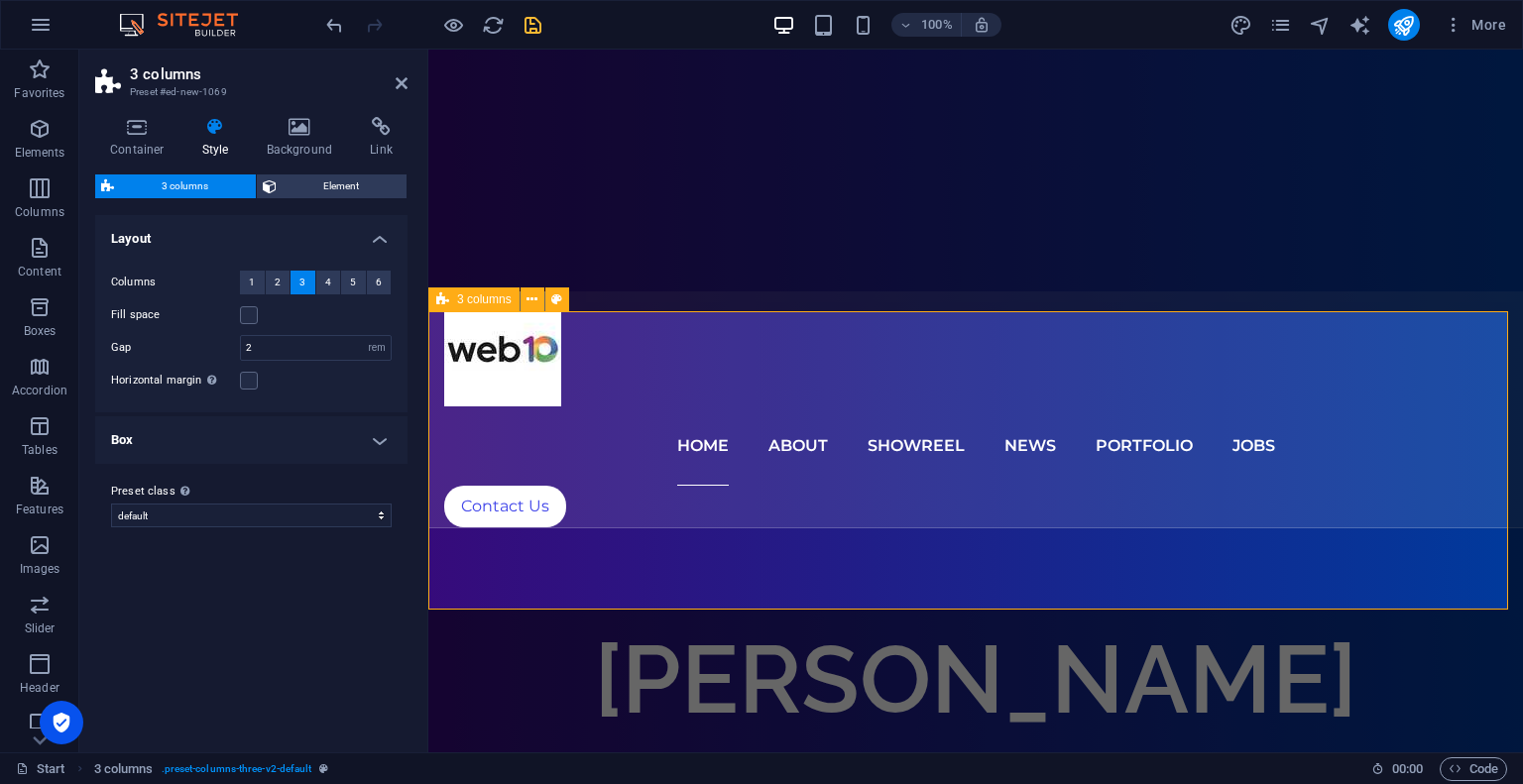 scroll, scrollTop: 515, scrollLeft: 0, axis: vertical 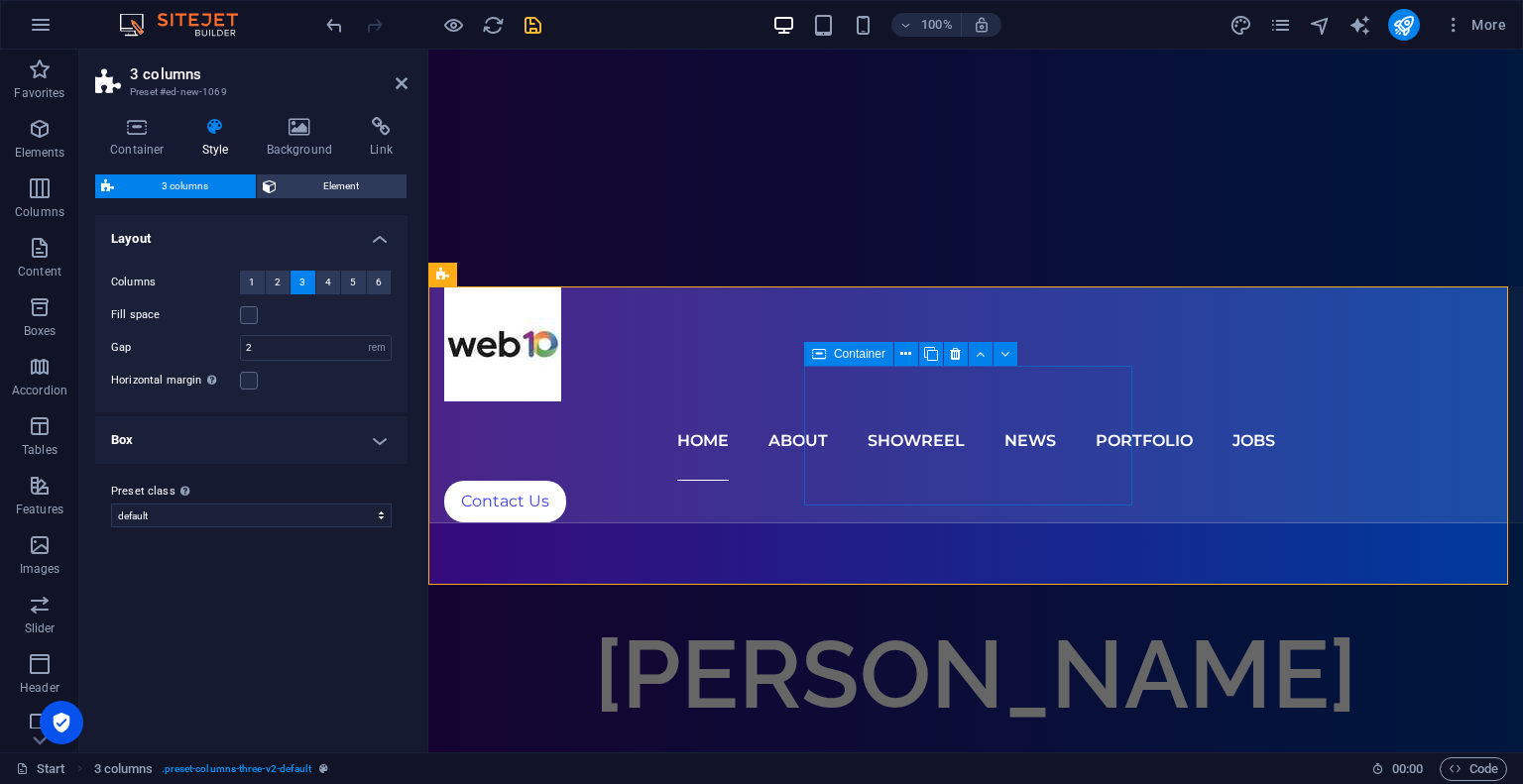 click on "Add elements" at bounding box center [552, 1638] 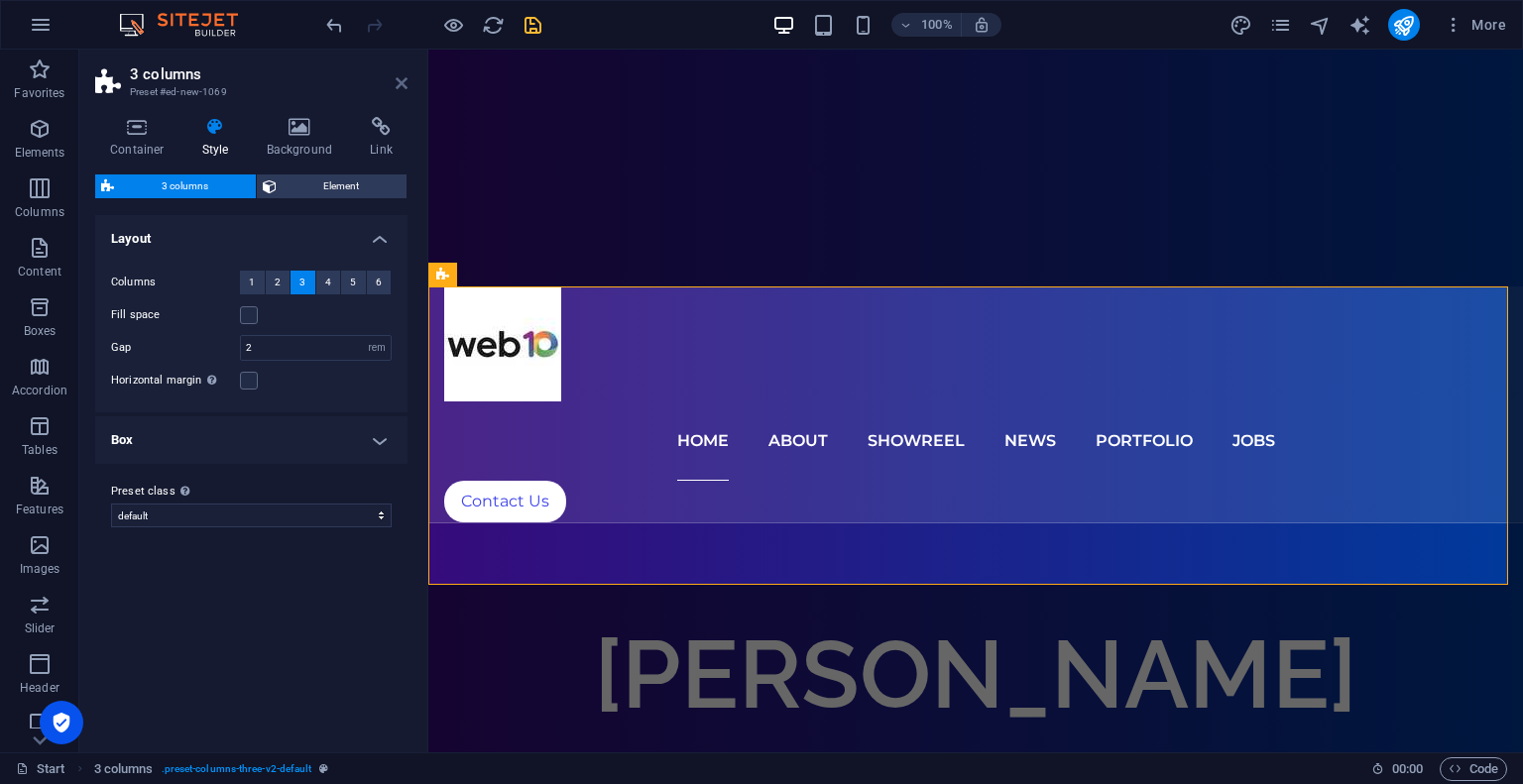 click at bounding box center (402, 83) 